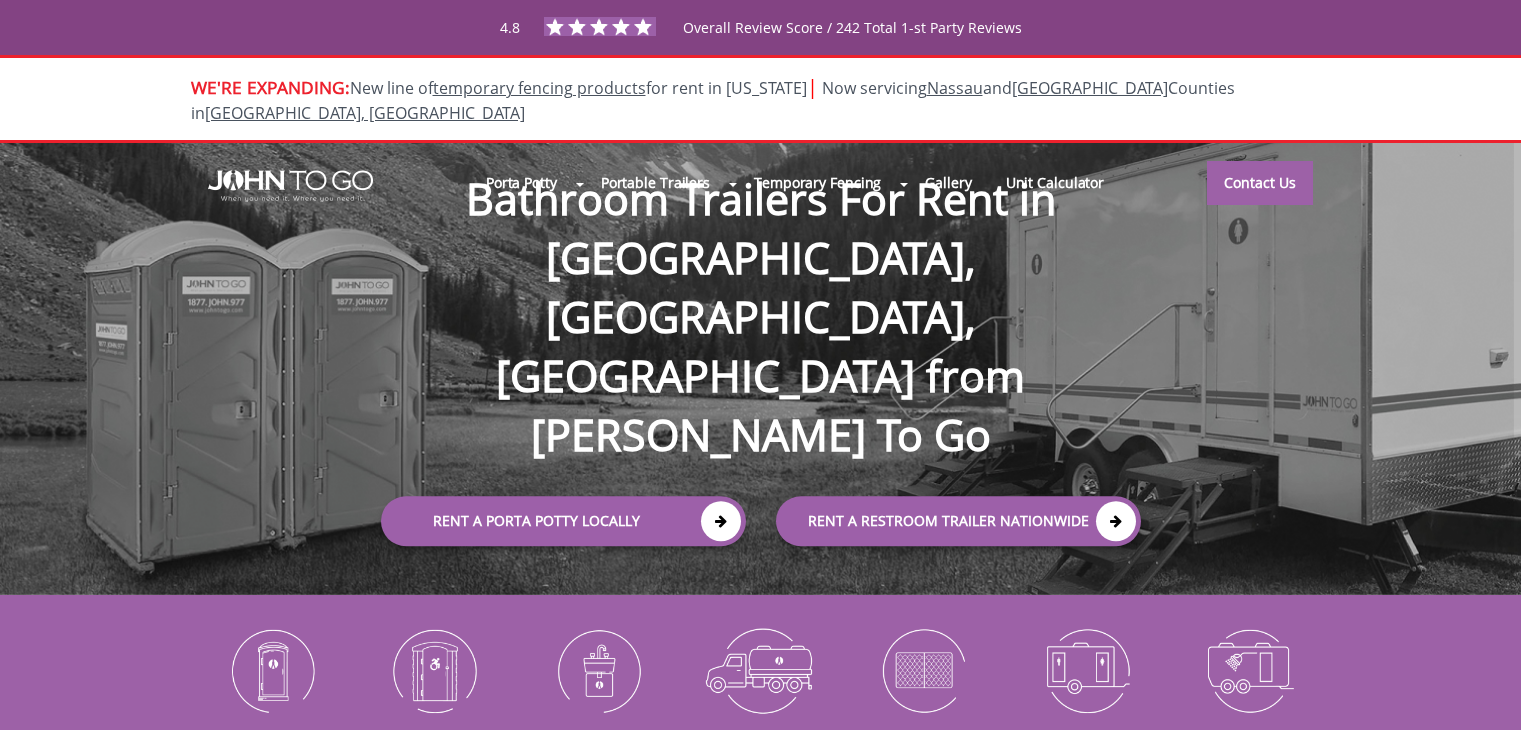 scroll, scrollTop: 0, scrollLeft: 0, axis: both 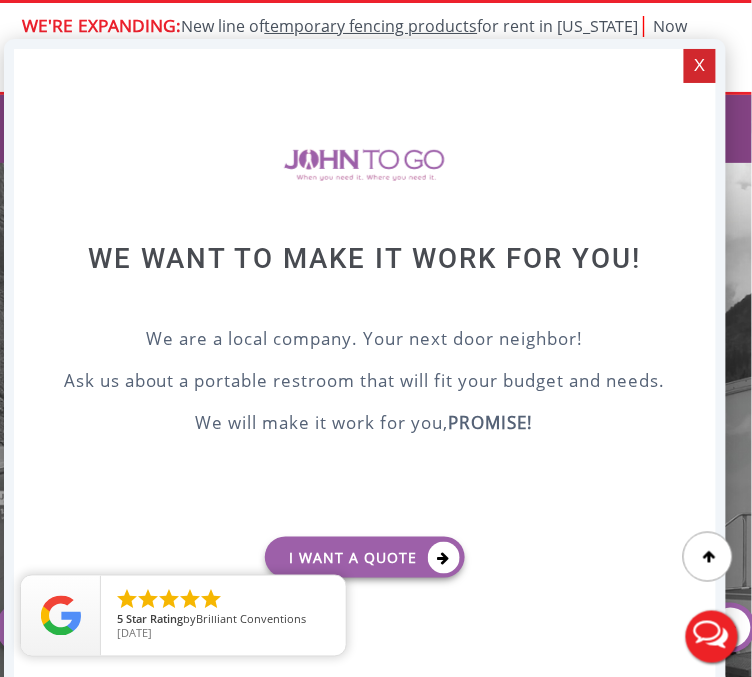 click on "X" at bounding box center (699, 66) 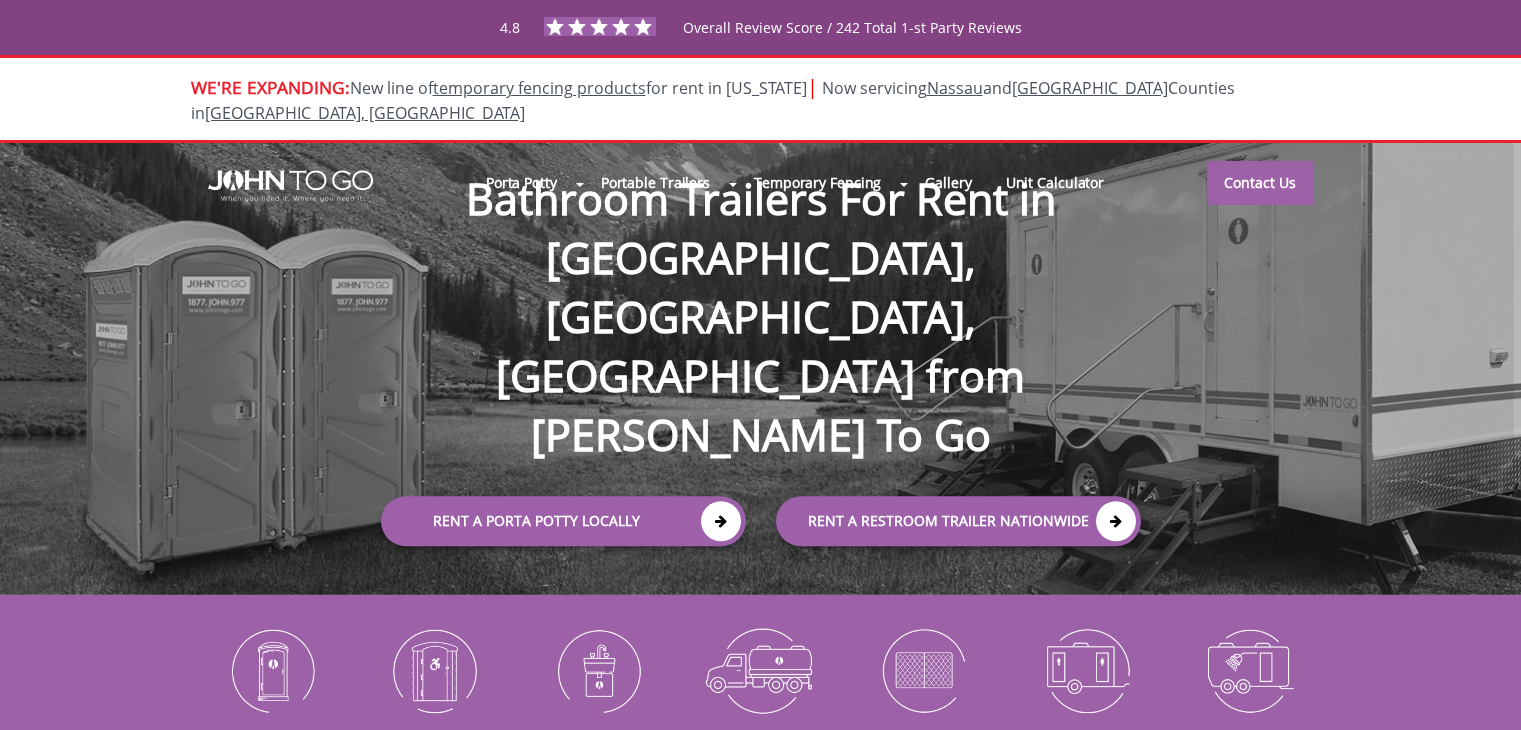 scroll, scrollTop: 0, scrollLeft: 0, axis: both 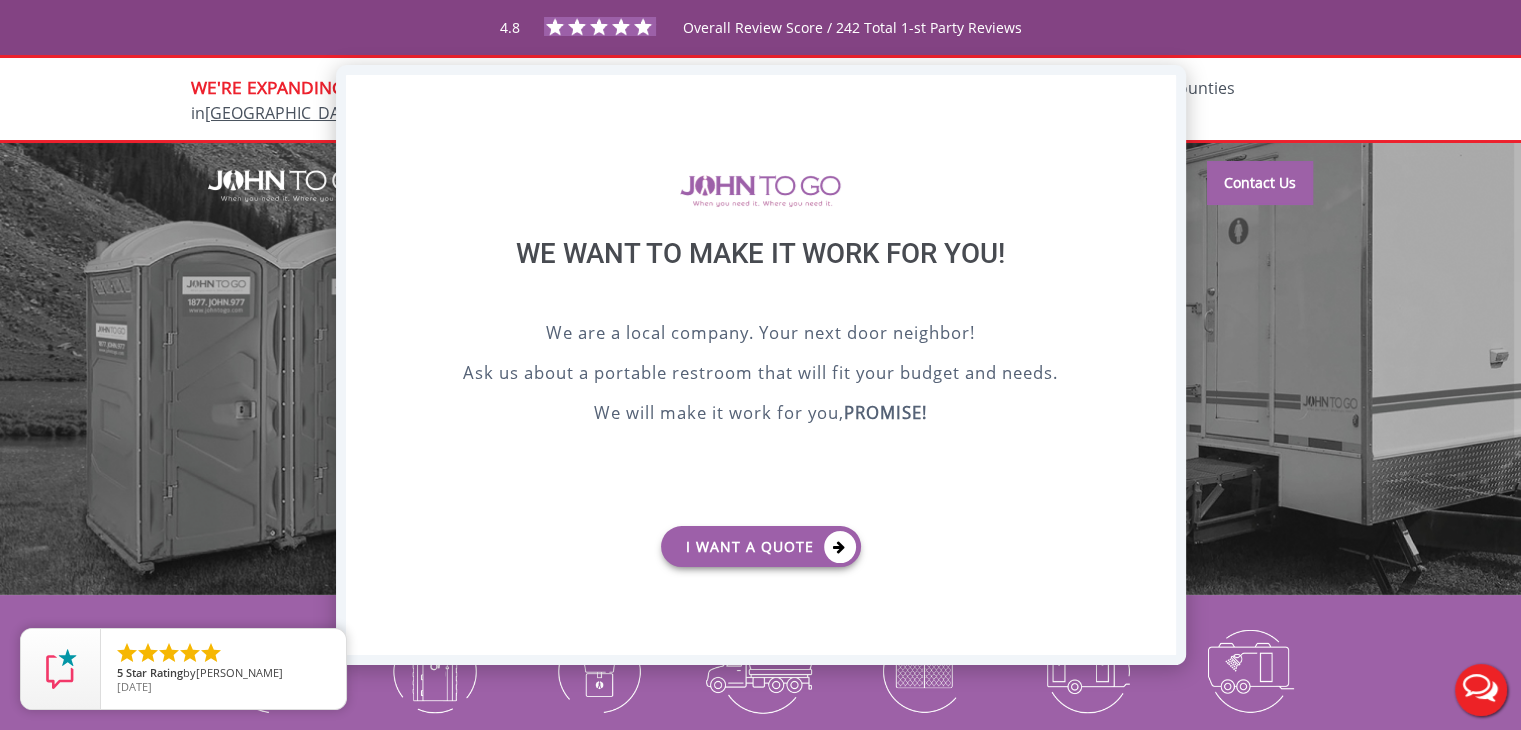 click on "X" at bounding box center (1159, 92) 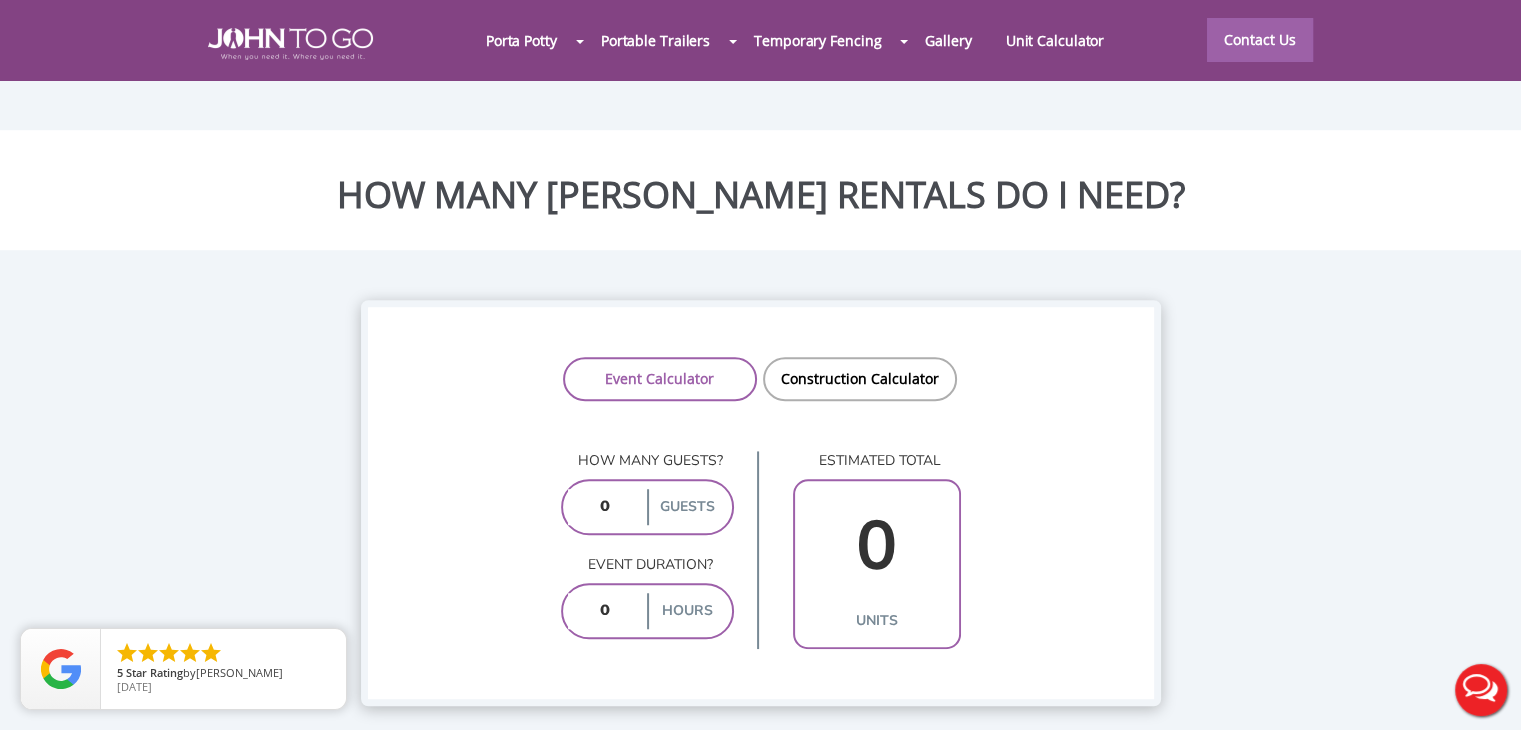 scroll, scrollTop: 1404, scrollLeft: 0, axis: vertical 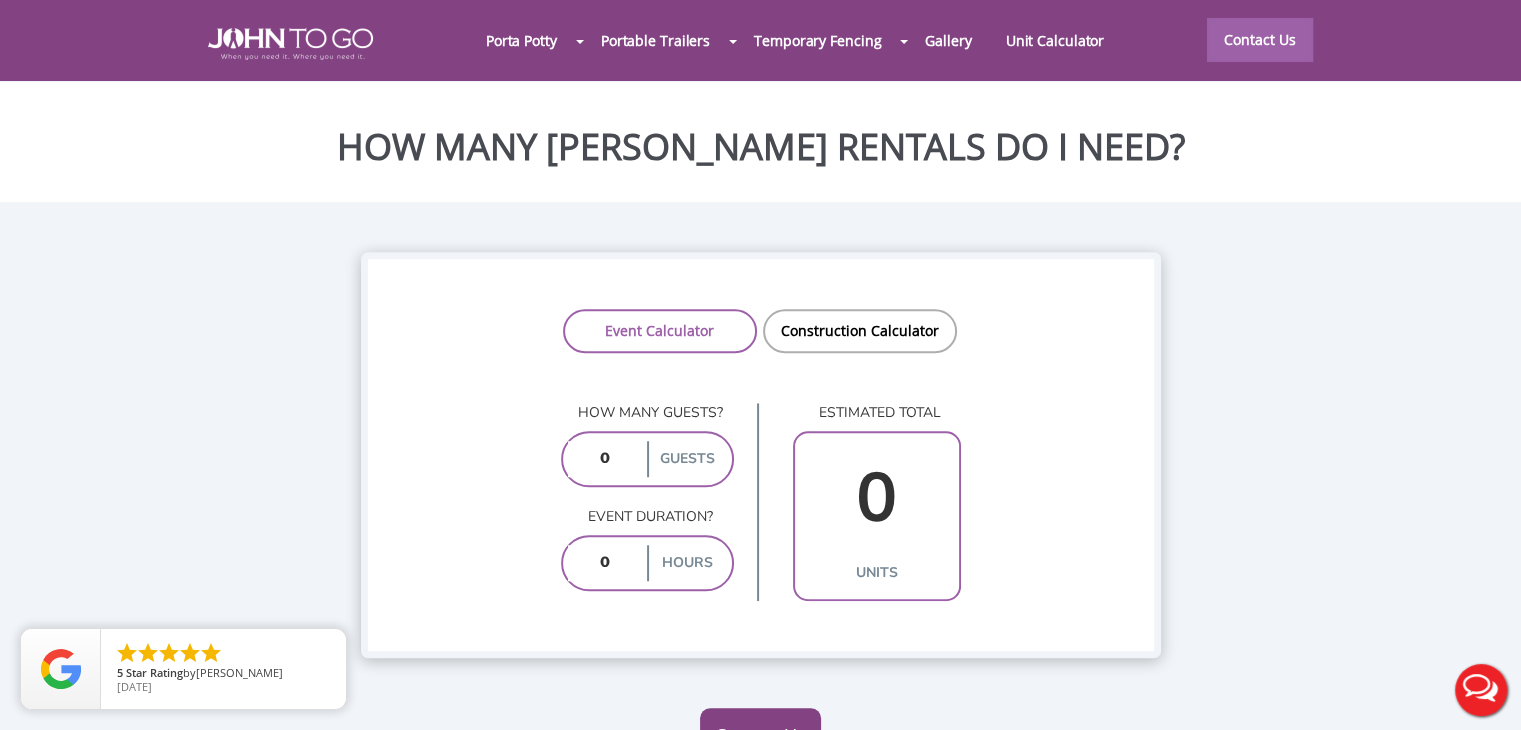 click at bounding box center (605, 459) 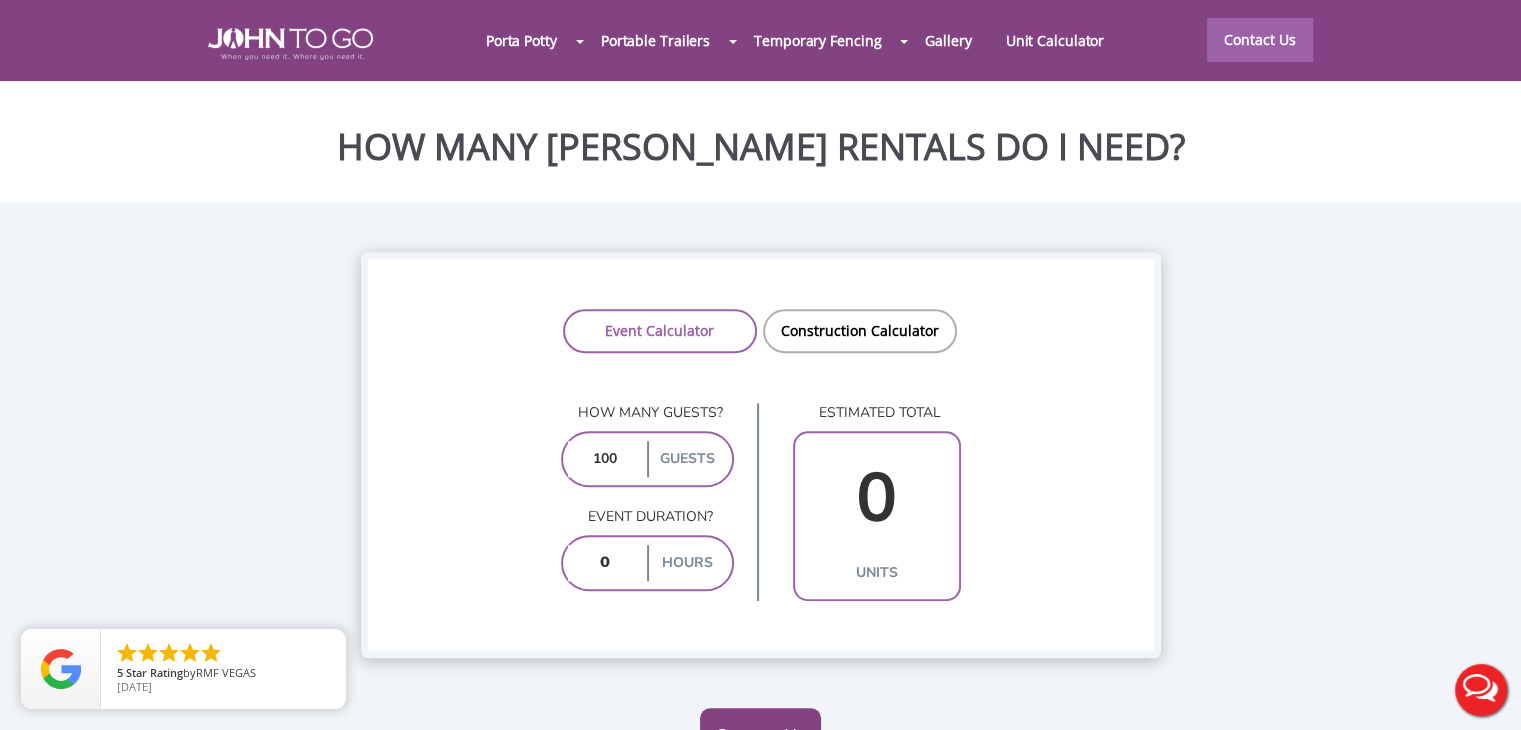 type on "100" 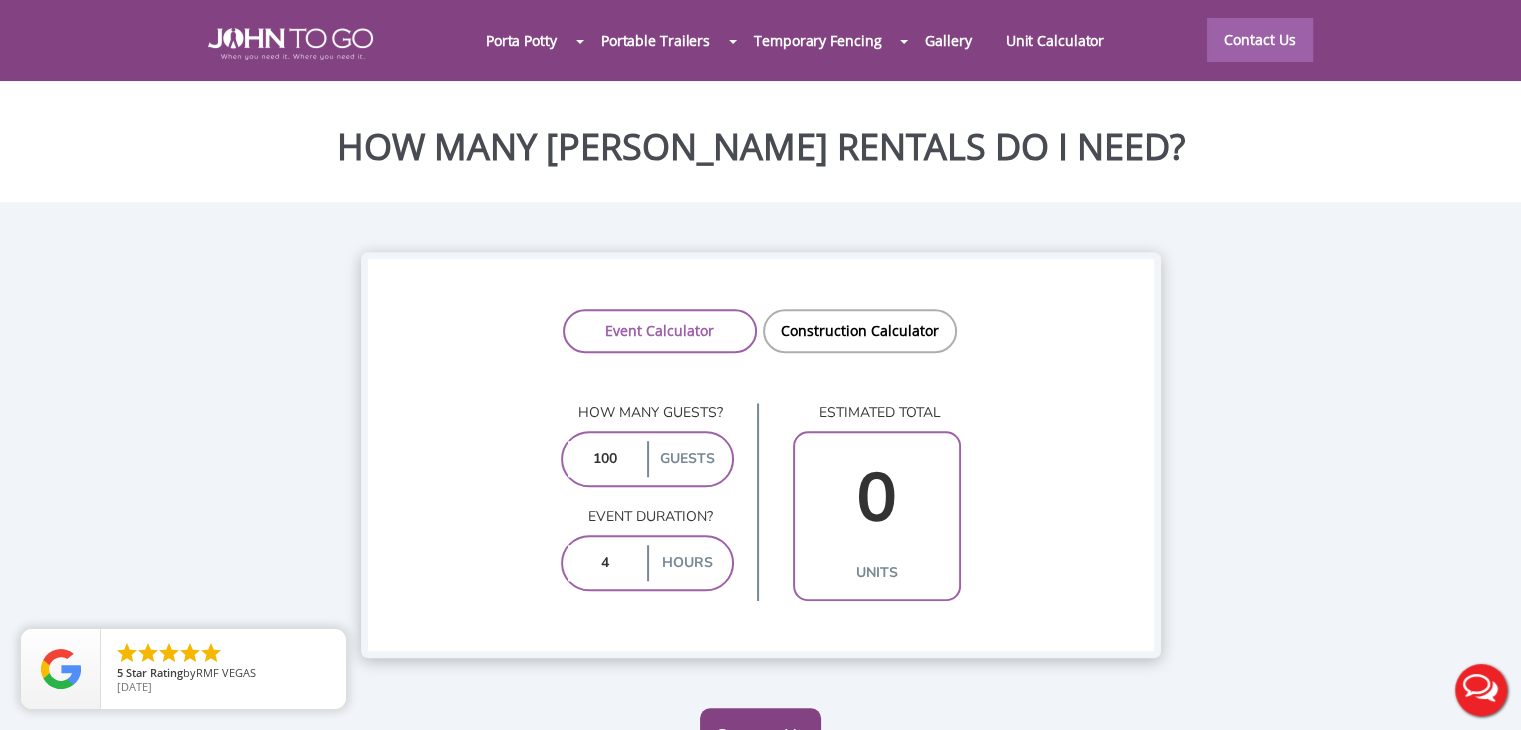 type on "2" 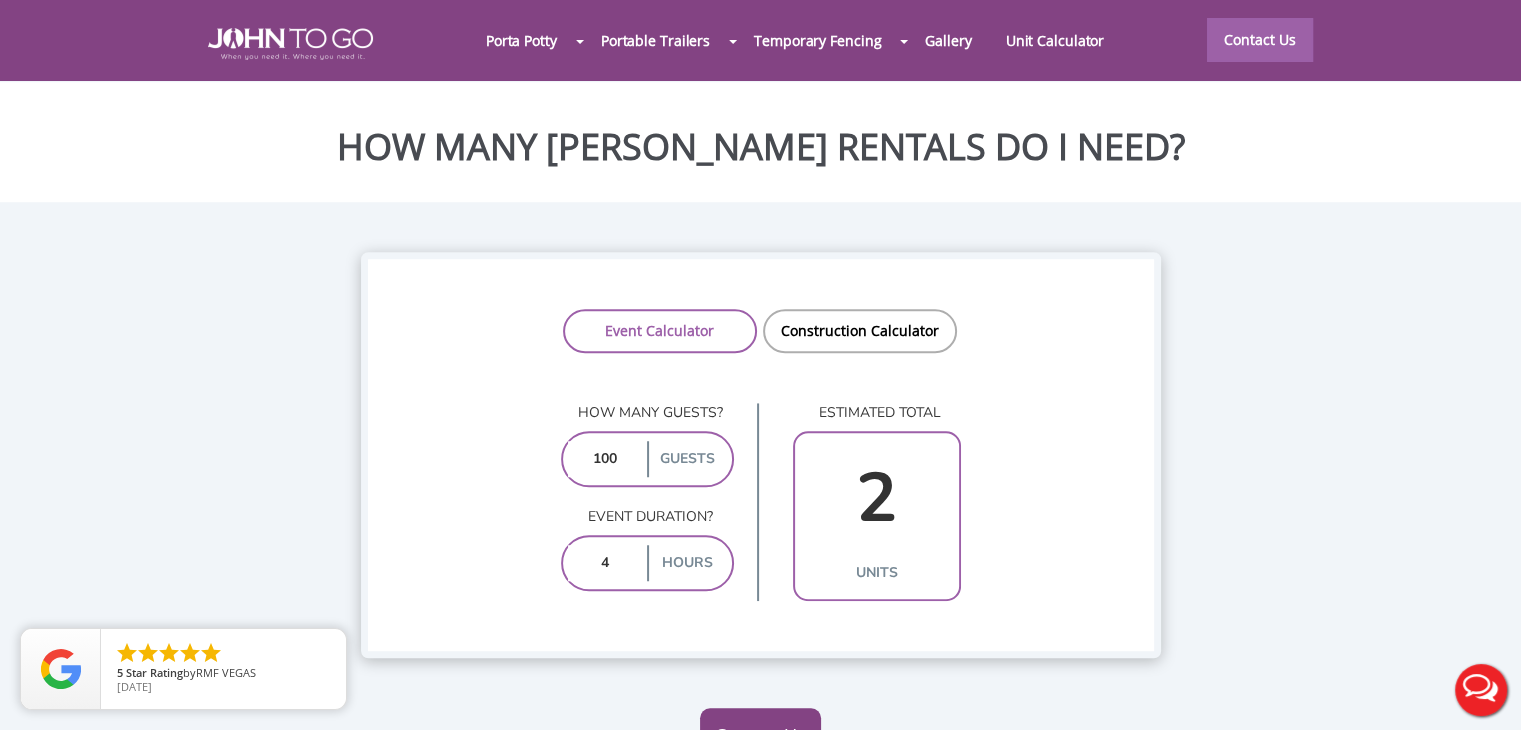 type on "4" 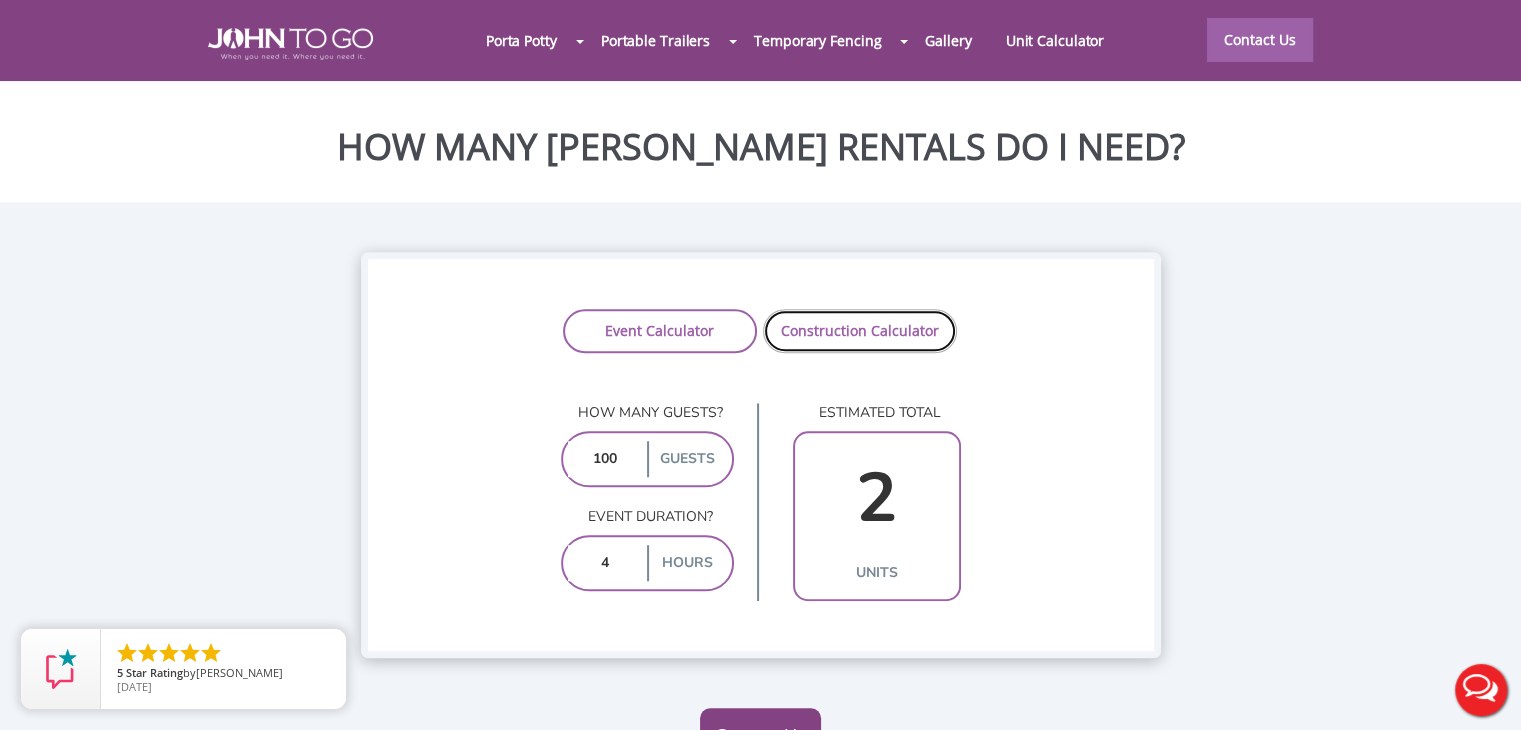 click on "Construction Calculator" at bounding box center [860, 331] 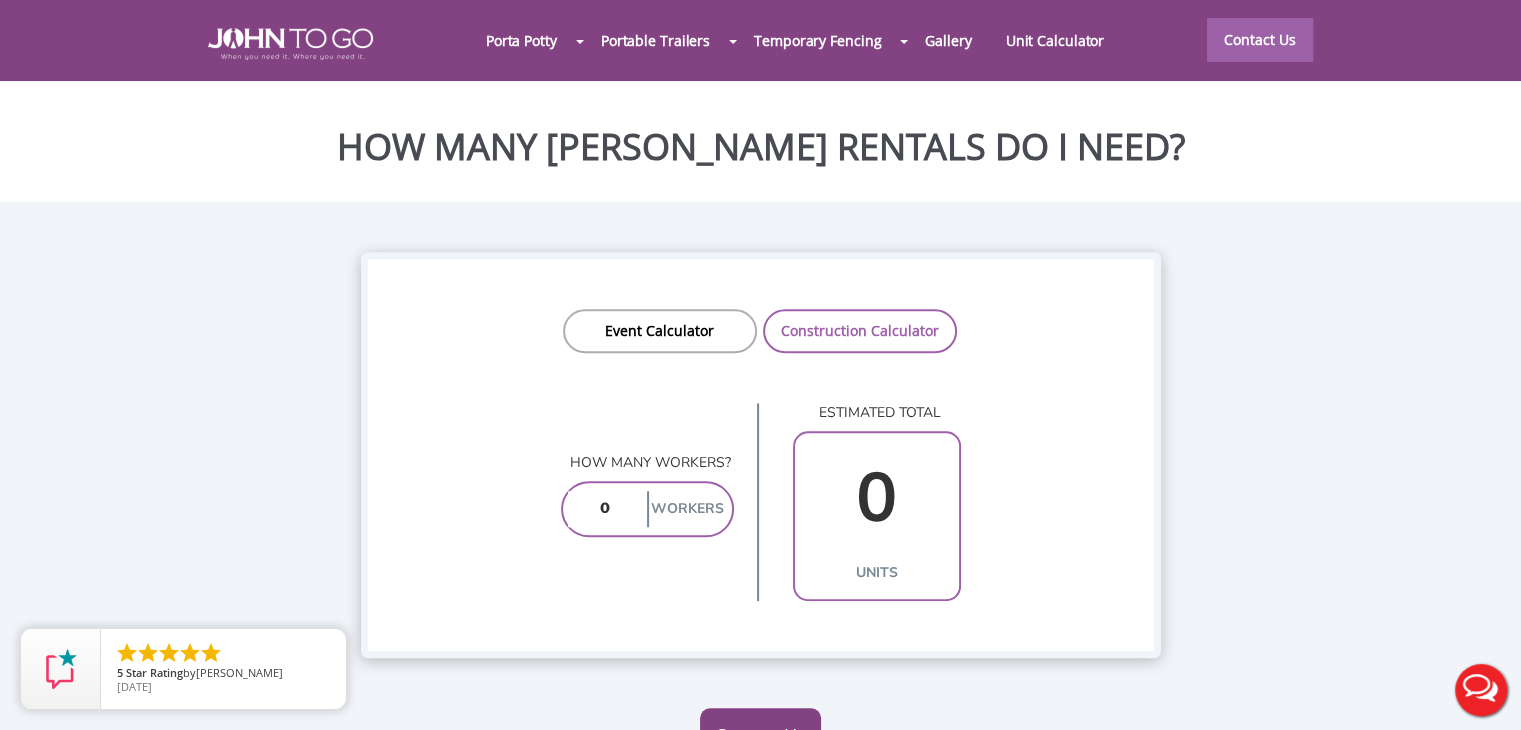click at bounding box center (605, 509) 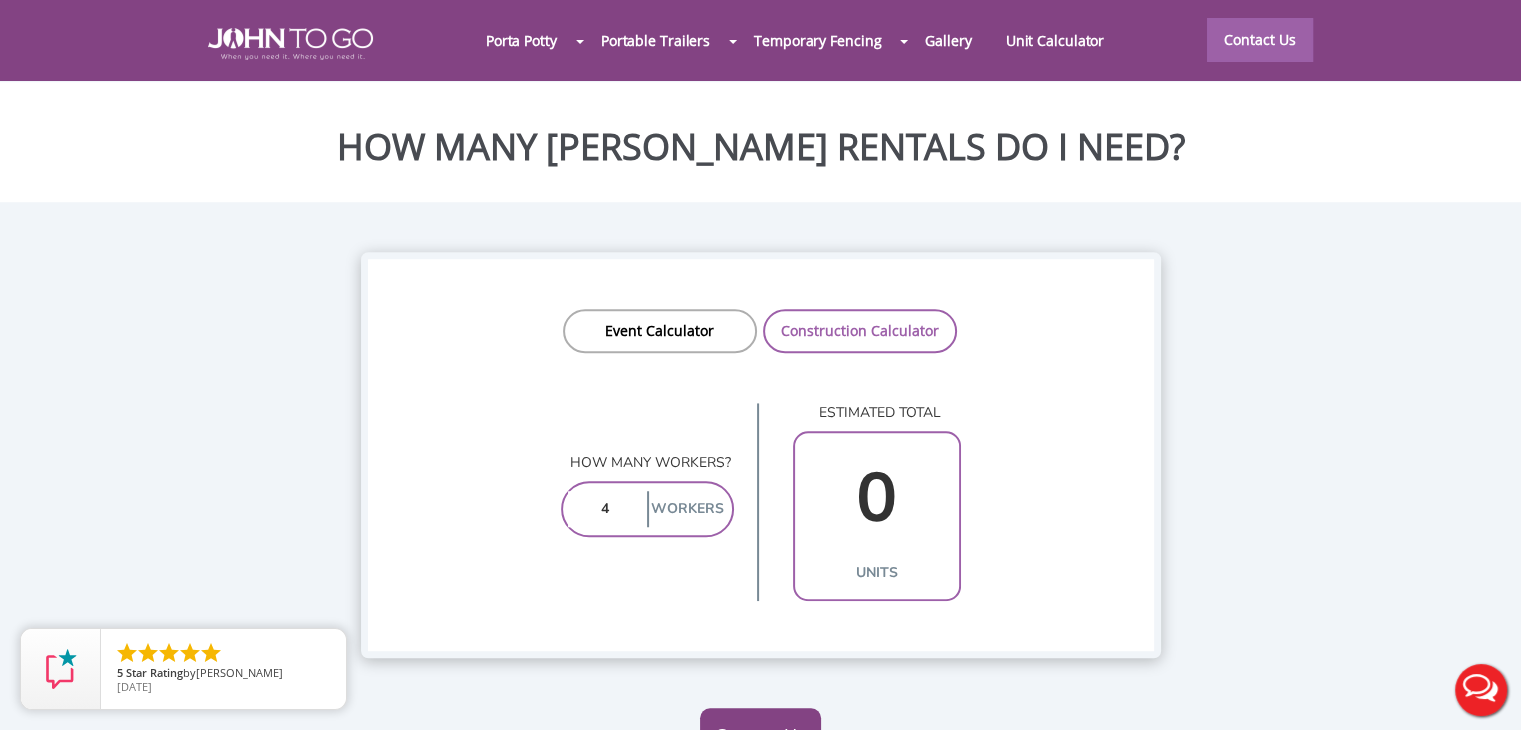 type on "1" 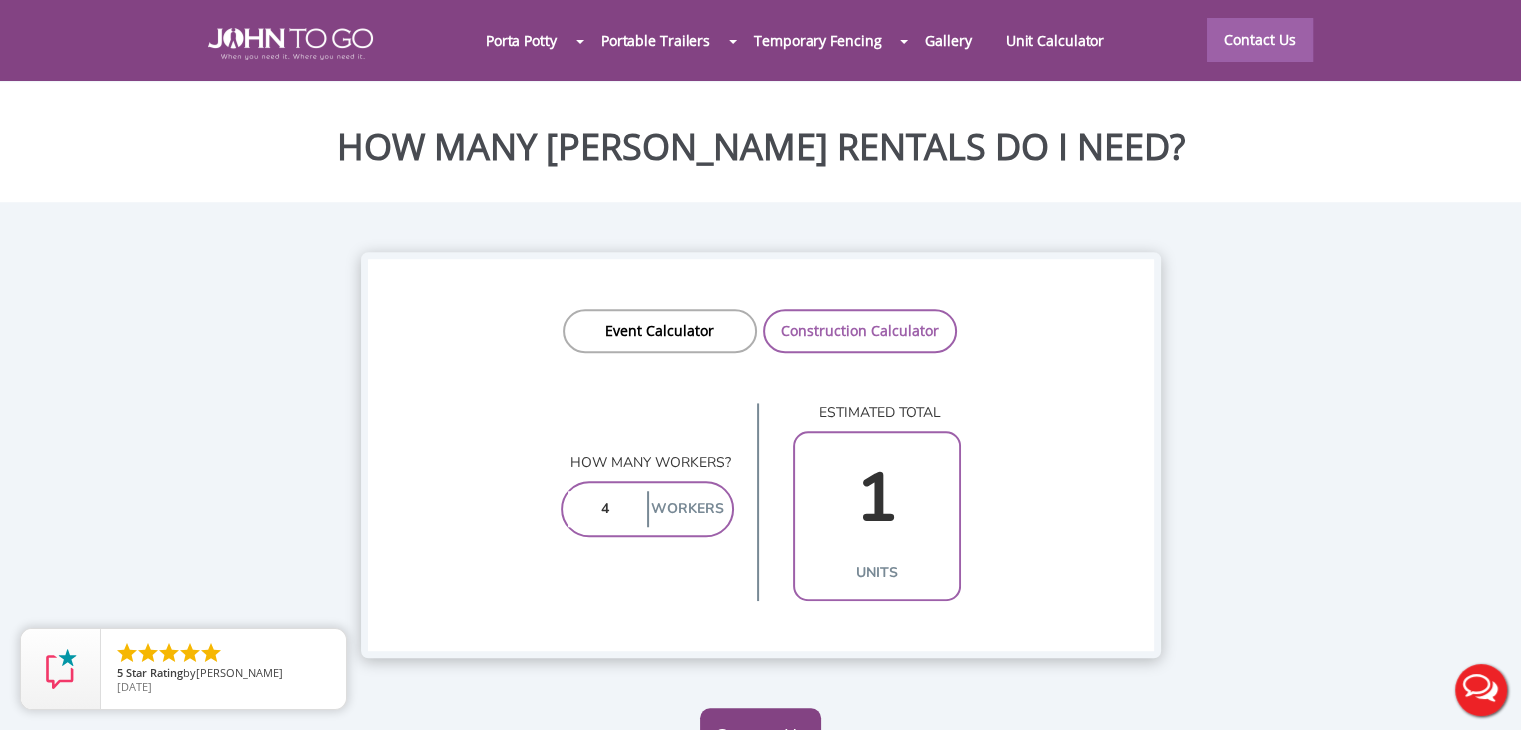 type on "40" 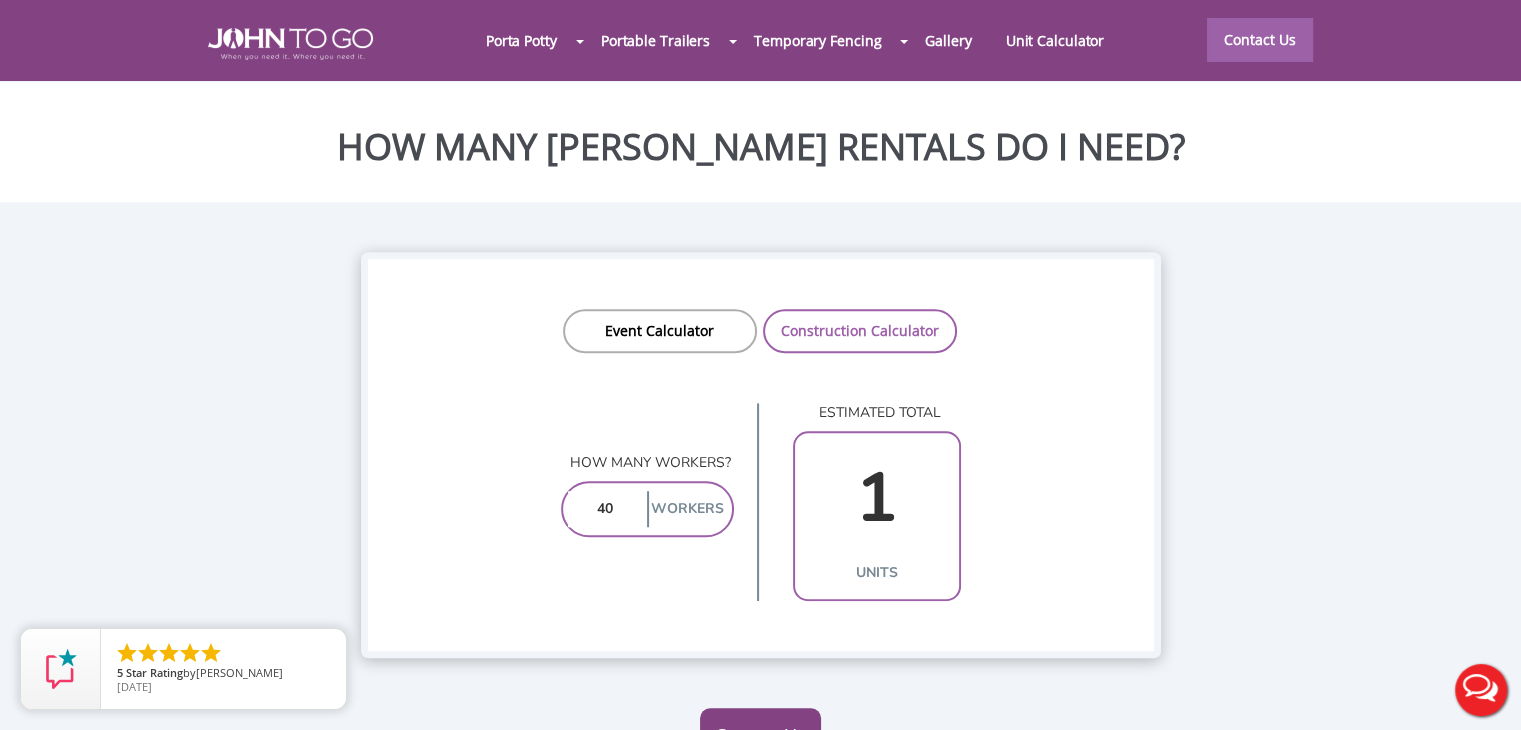 type on "4" 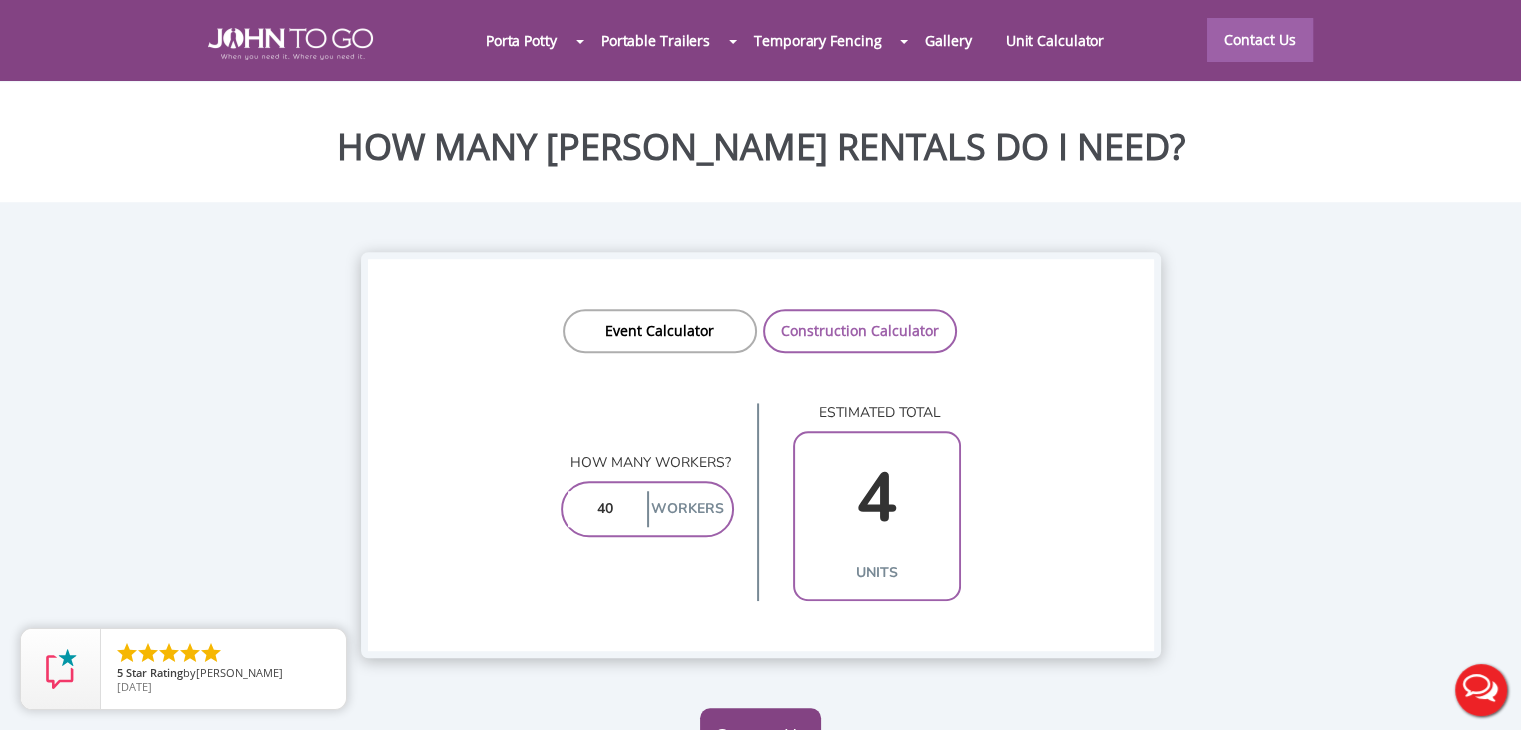 type on "40" 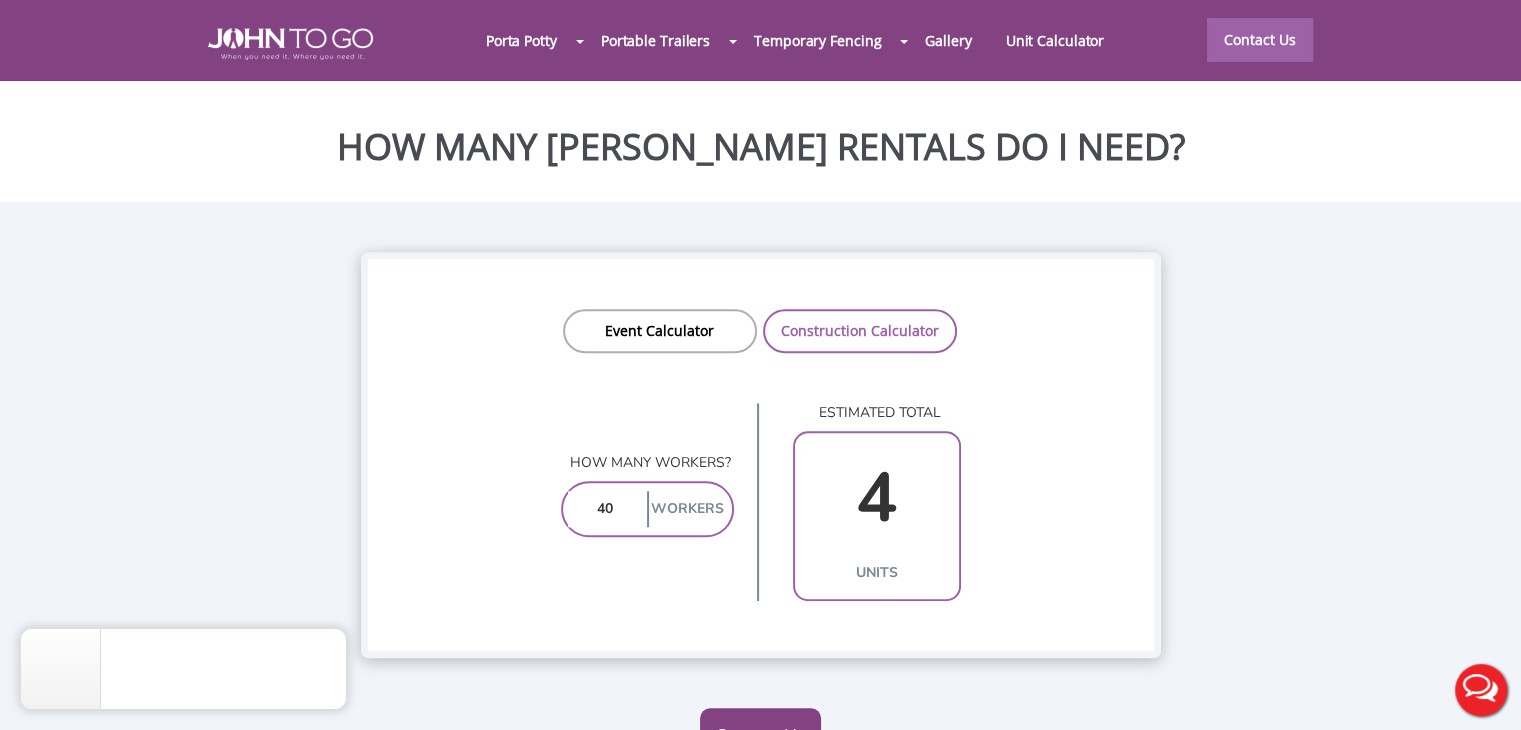 click at bounding box center [760, 1461] 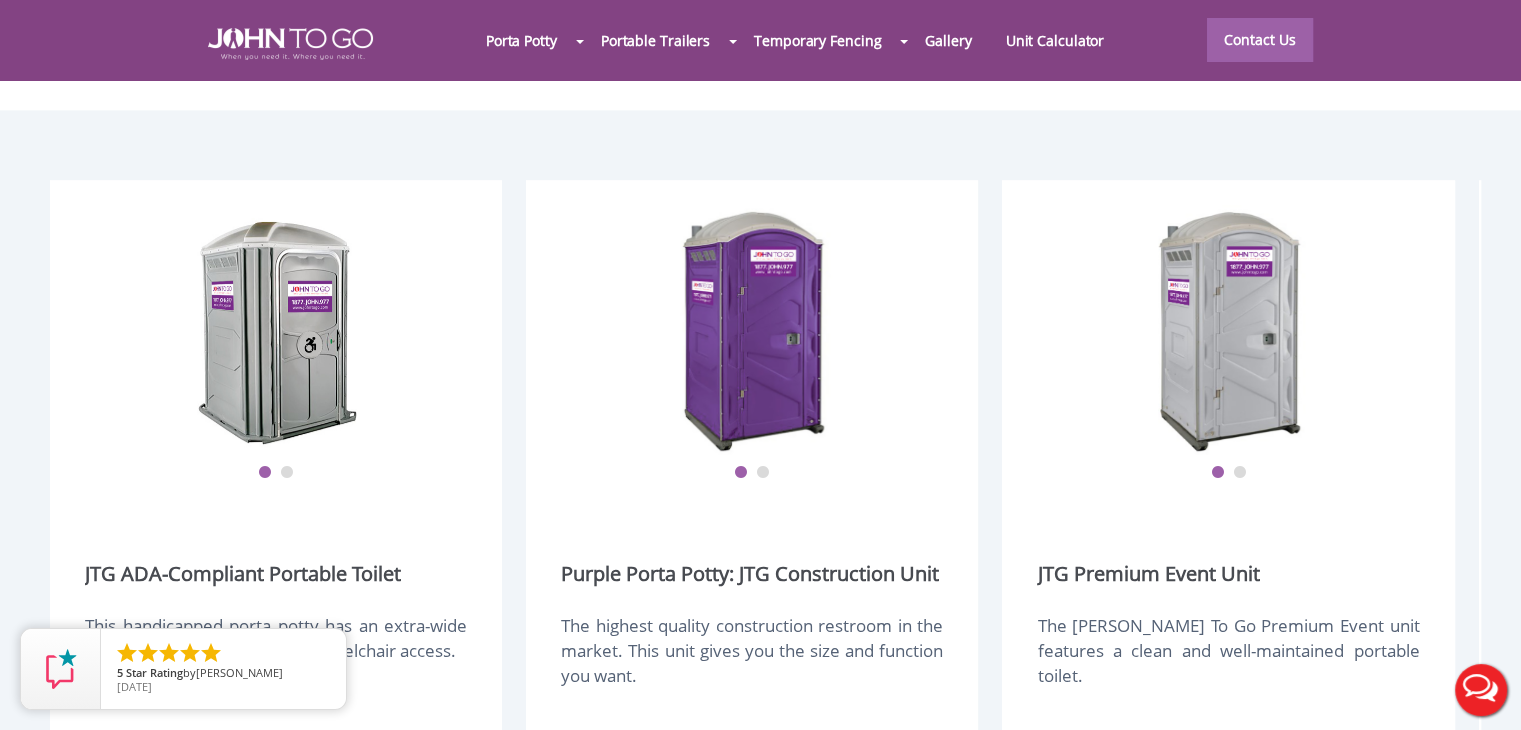scroll, scrollTop: 2367, scrollLeft: 0, axis: vertical 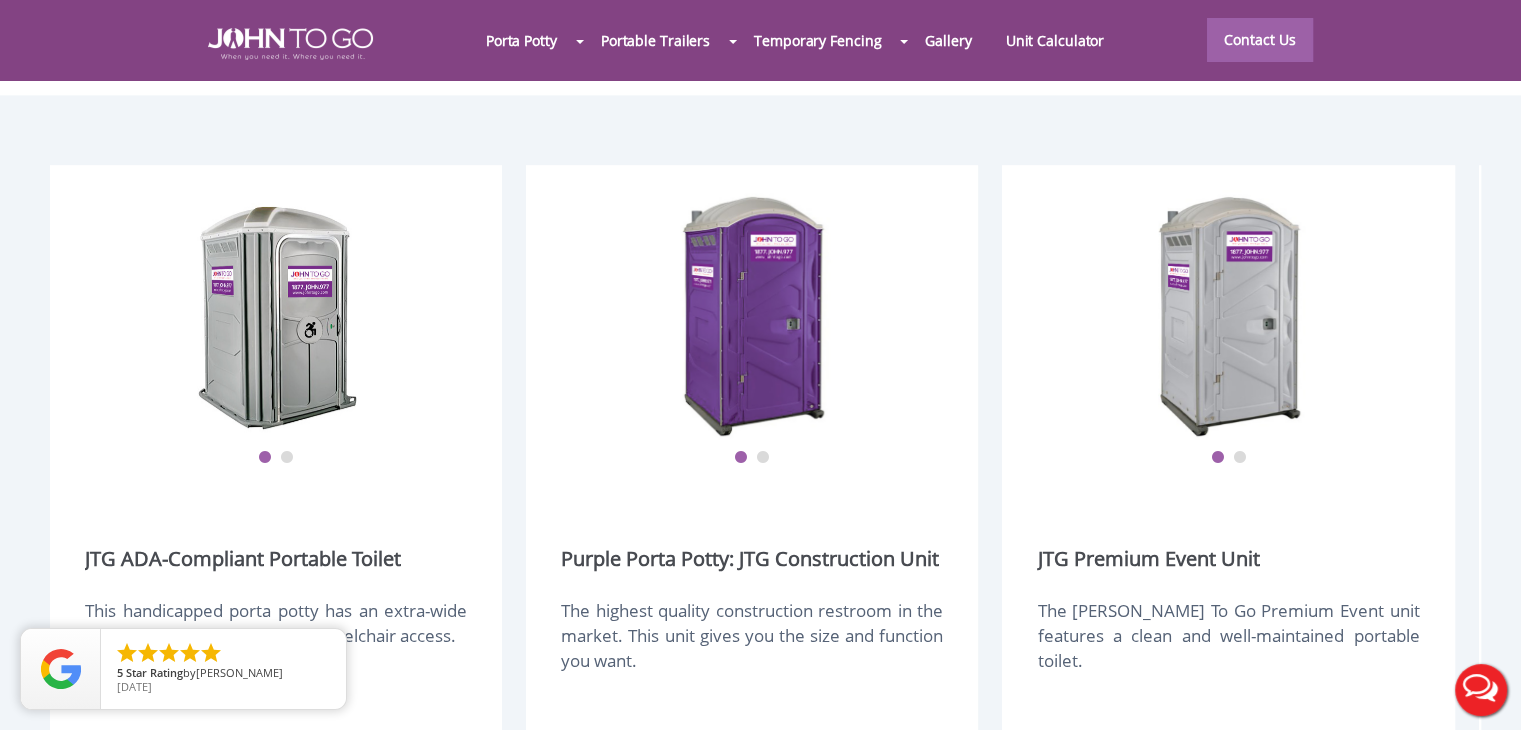 click at bounding box center [277, 315] 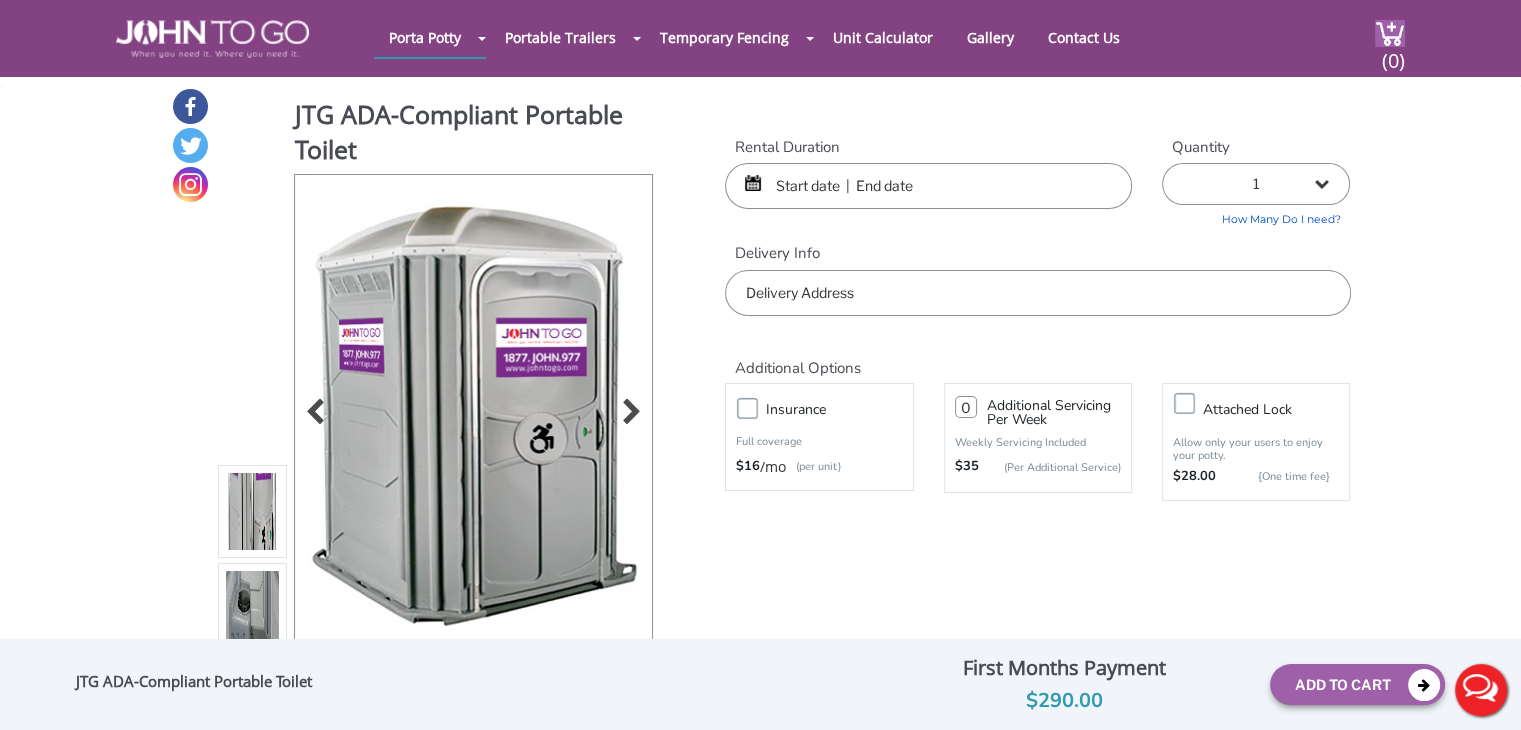 scroll, scrollTop: 115, scrollLeft: 0, axis: vertical 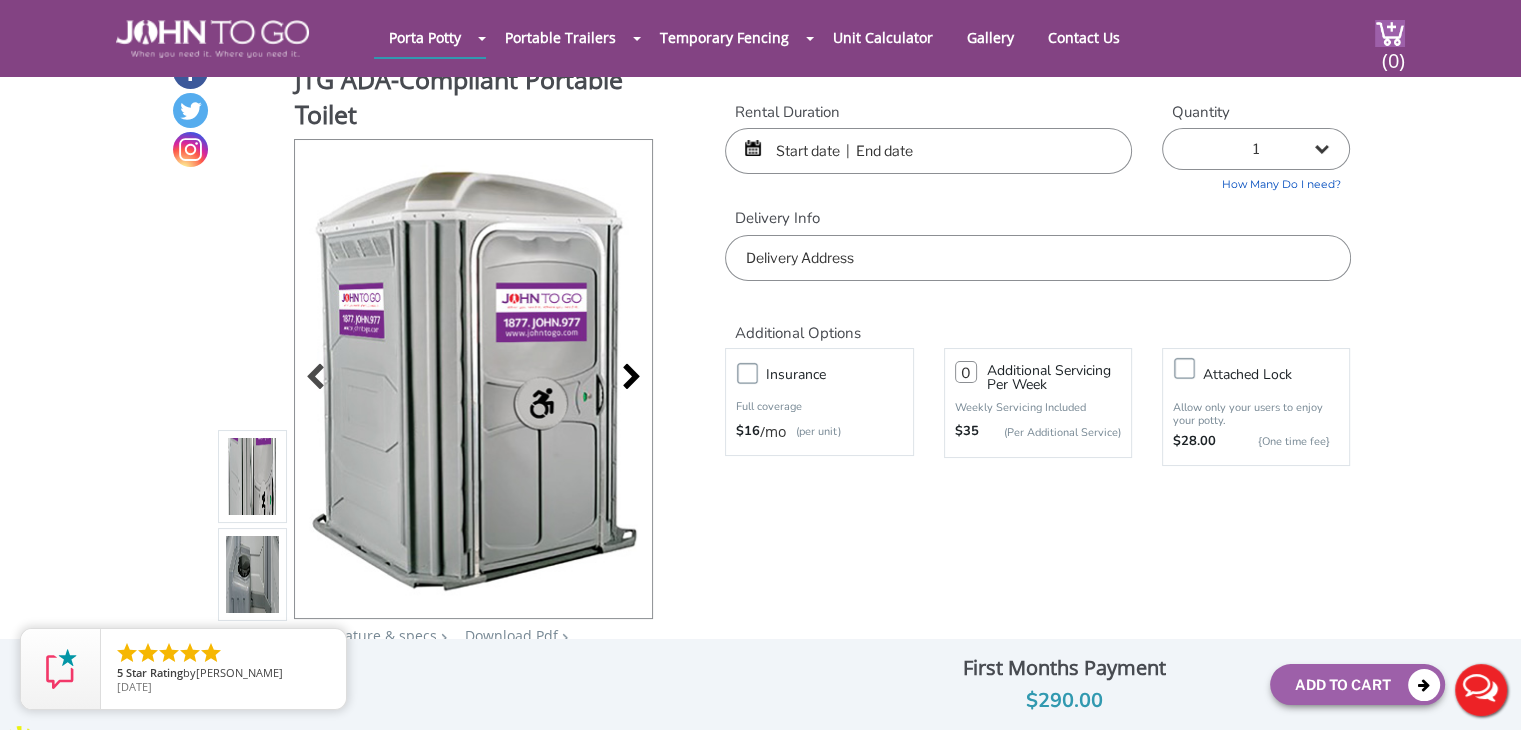 click at bounding box center (626, 379) 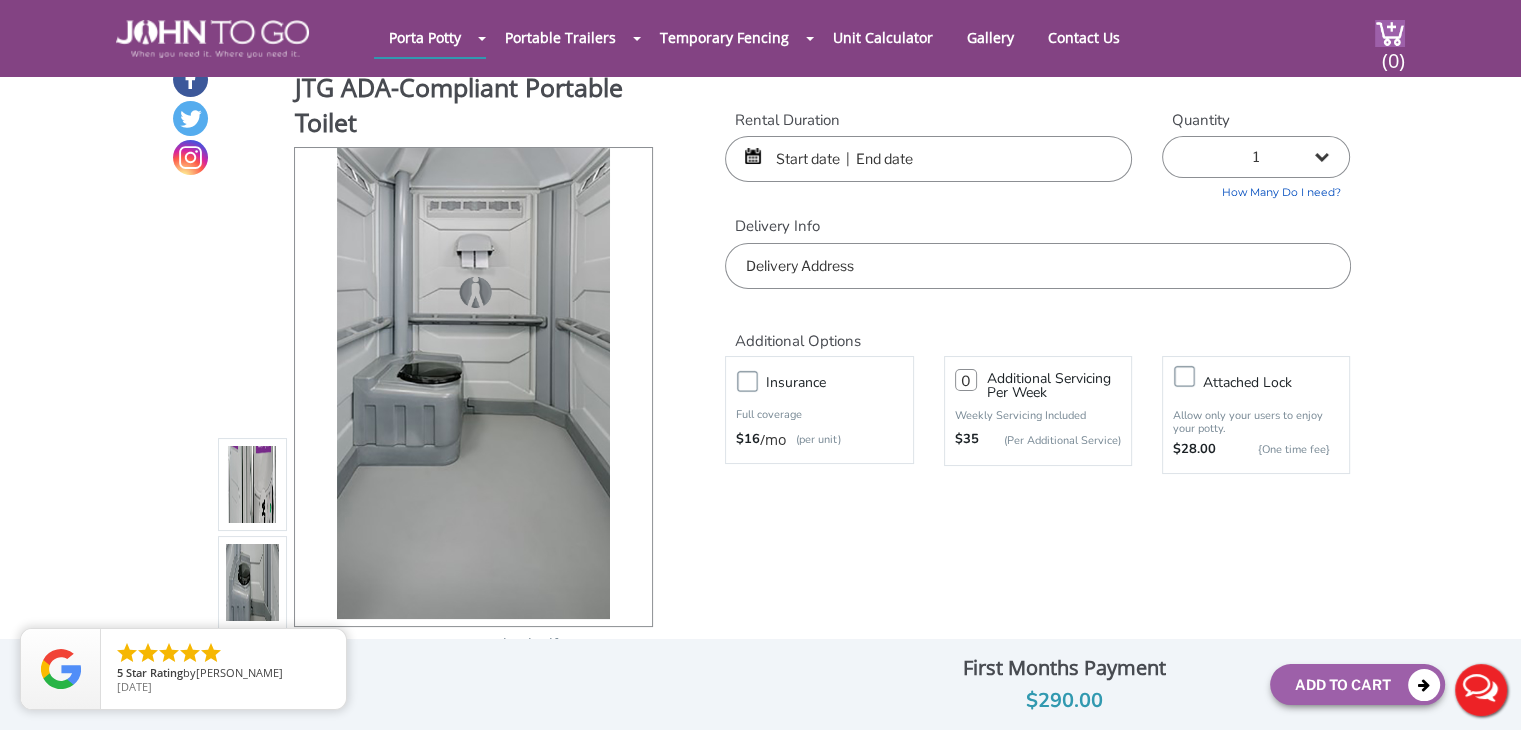 scroll, scrollTop: 0, scrollLeft: 0, axis: both 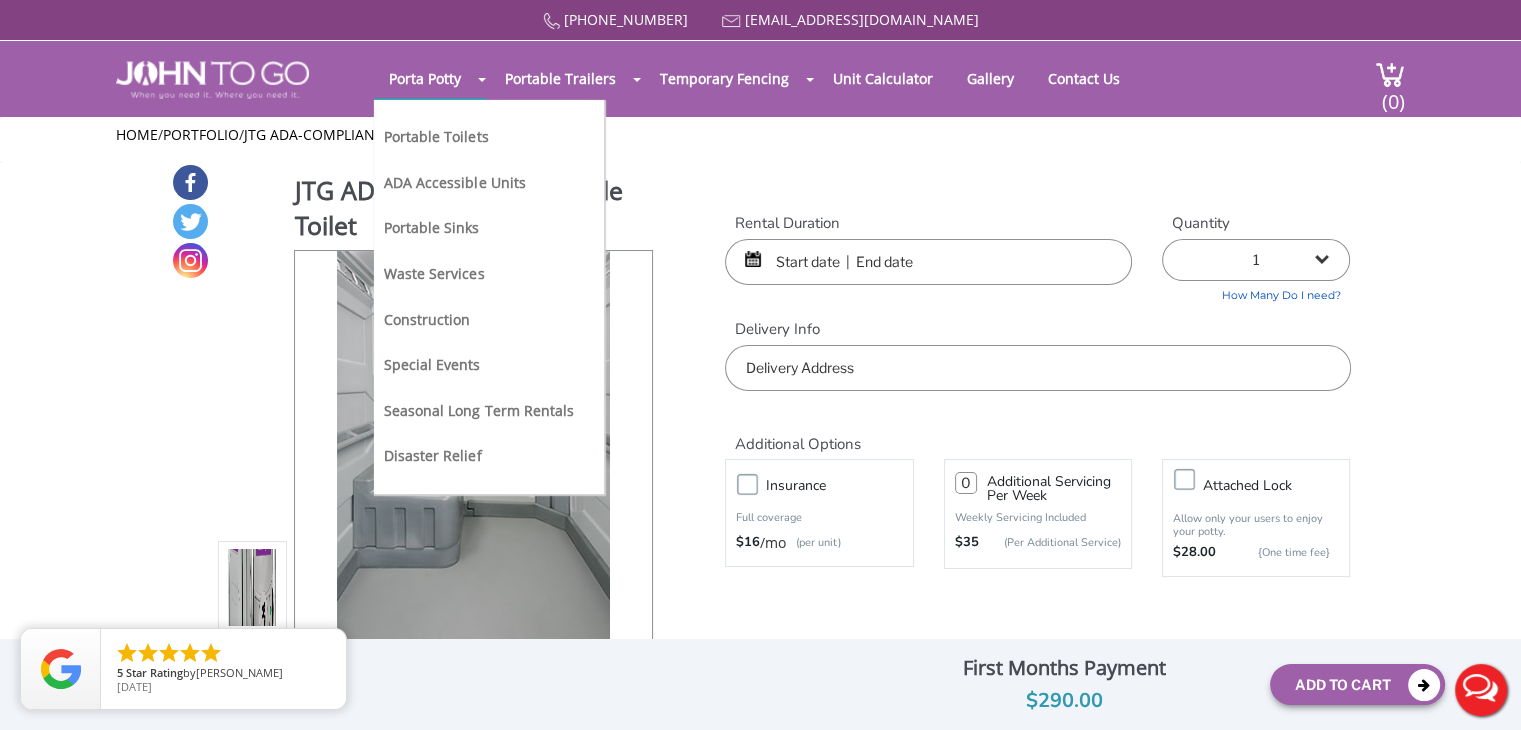 click on "Portable Toilets" at bounding box center [478, 145] 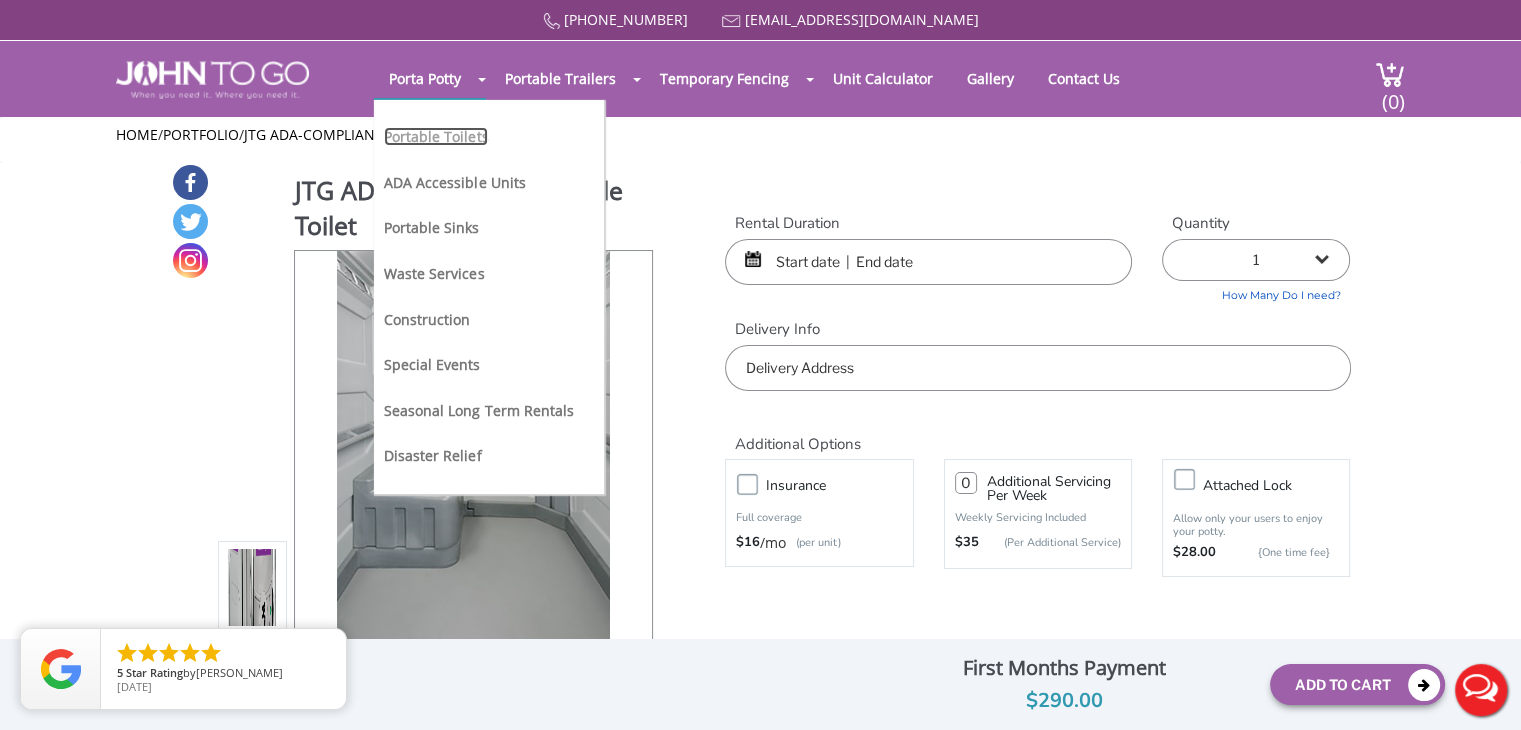 click on "Portable Toilets" at bounding box center (436, 136) 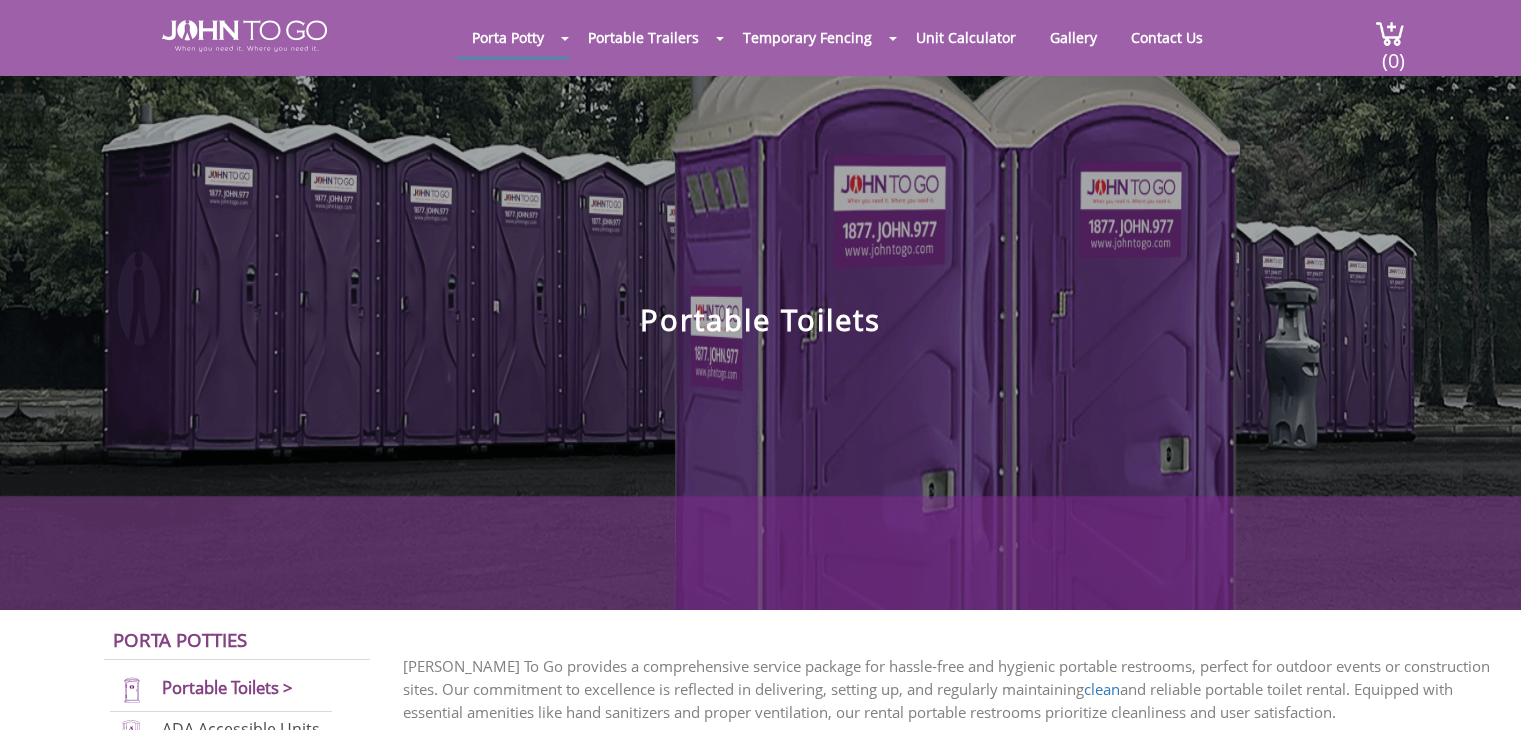 scroll, scrollTop: 0, scrollLeft: 0, axis: both 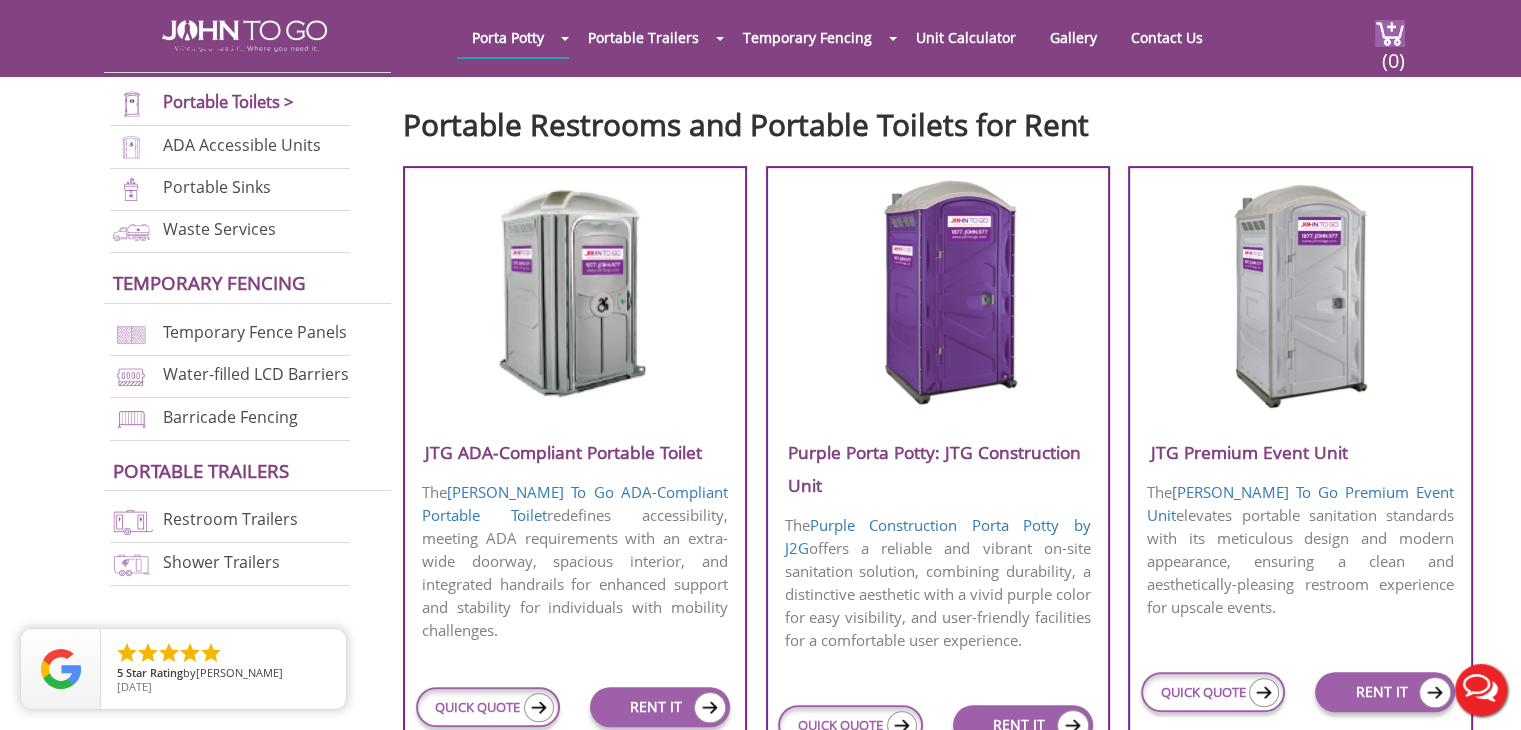 click at bounding box center [937, 293] 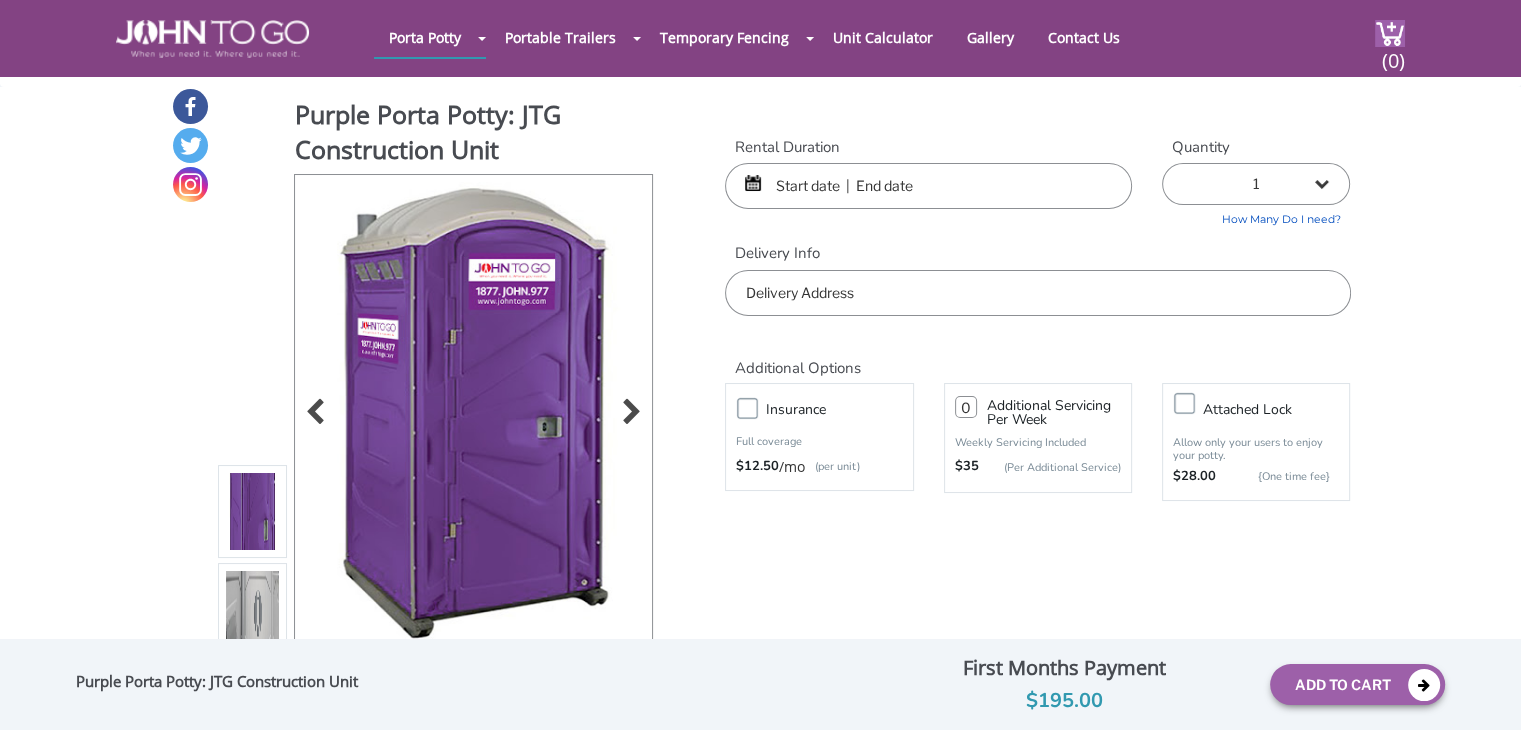 scroll, scrollTop: 136, scrollLeft: 0, axis: vertical 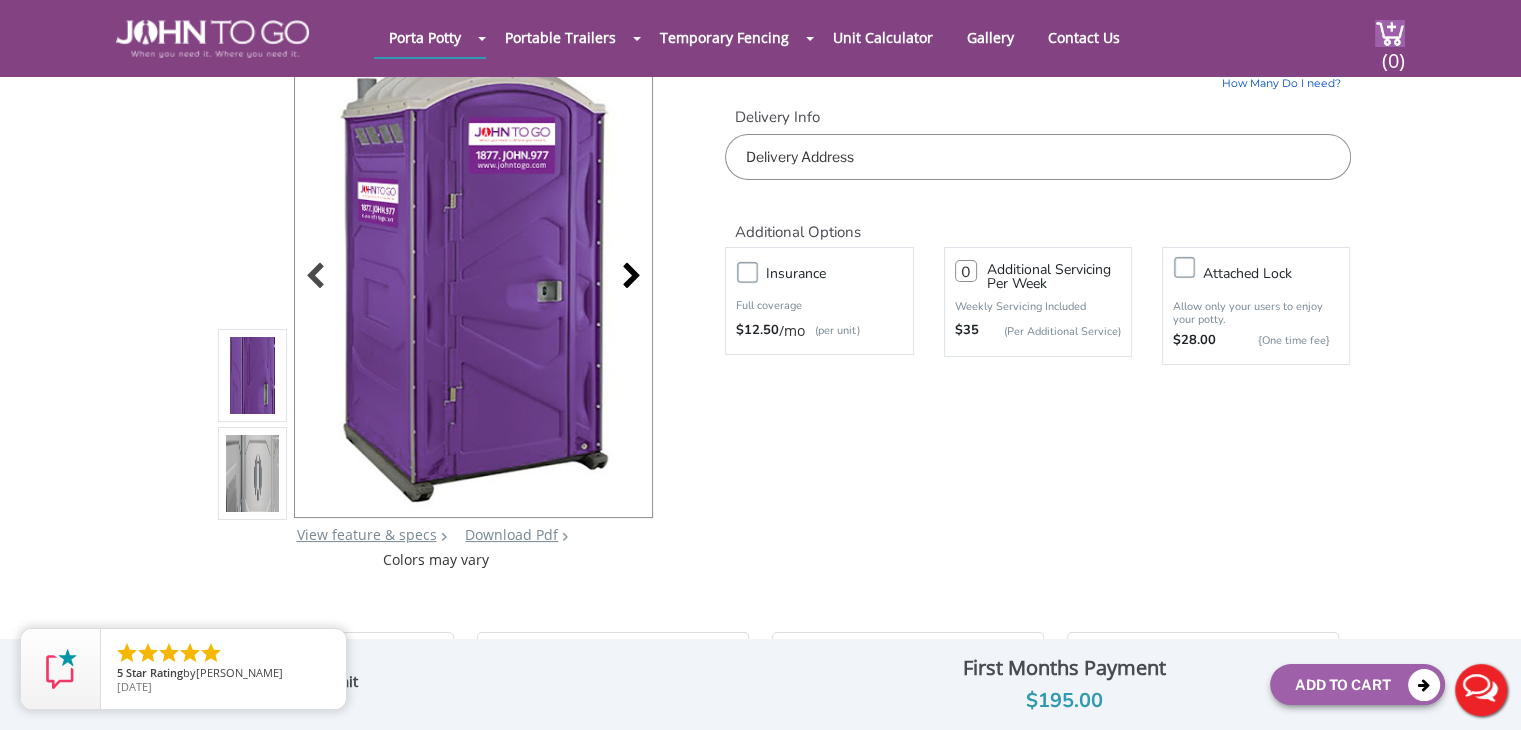 click at bounding box center [626, 278] 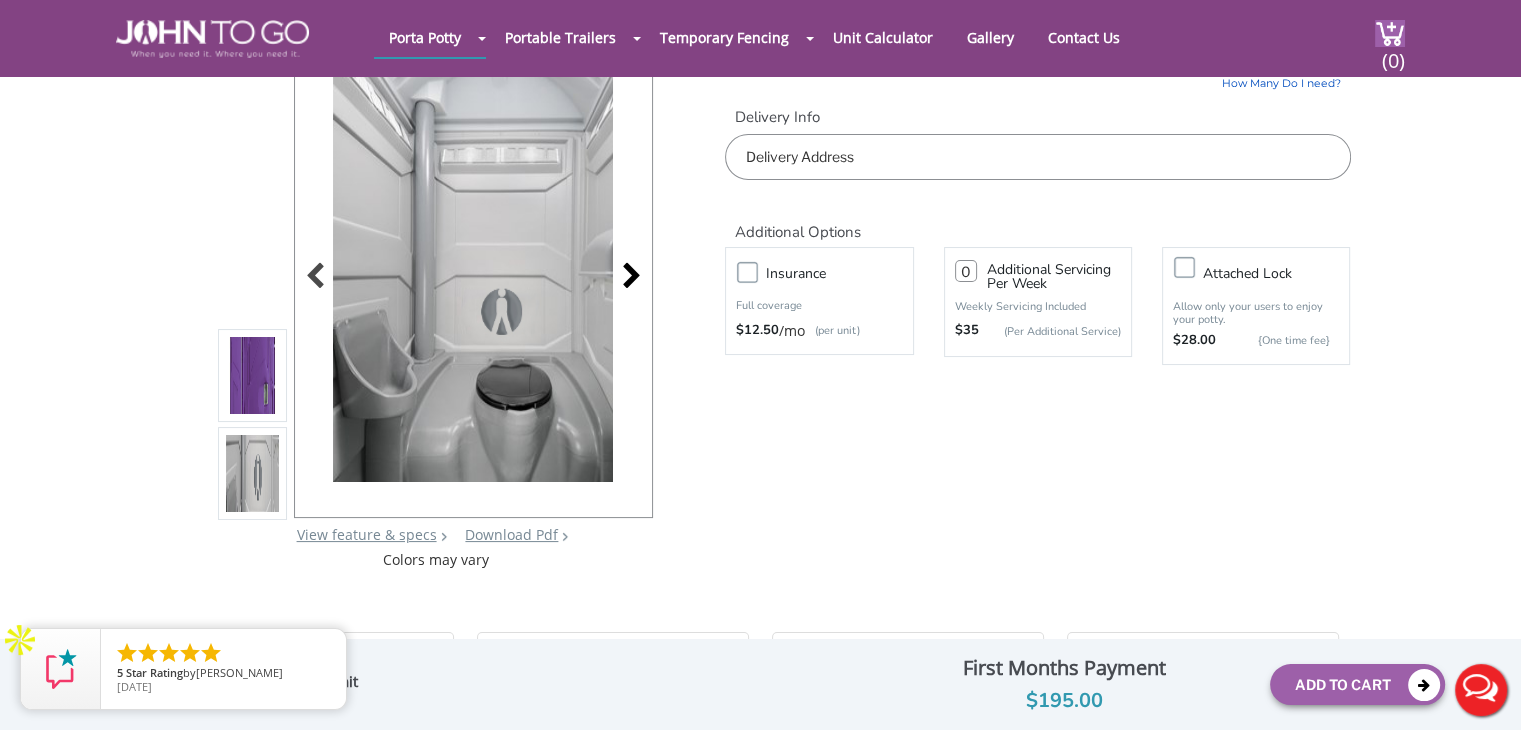 scroll, scrollTop: 0, scrollLeft: 0, axis: both 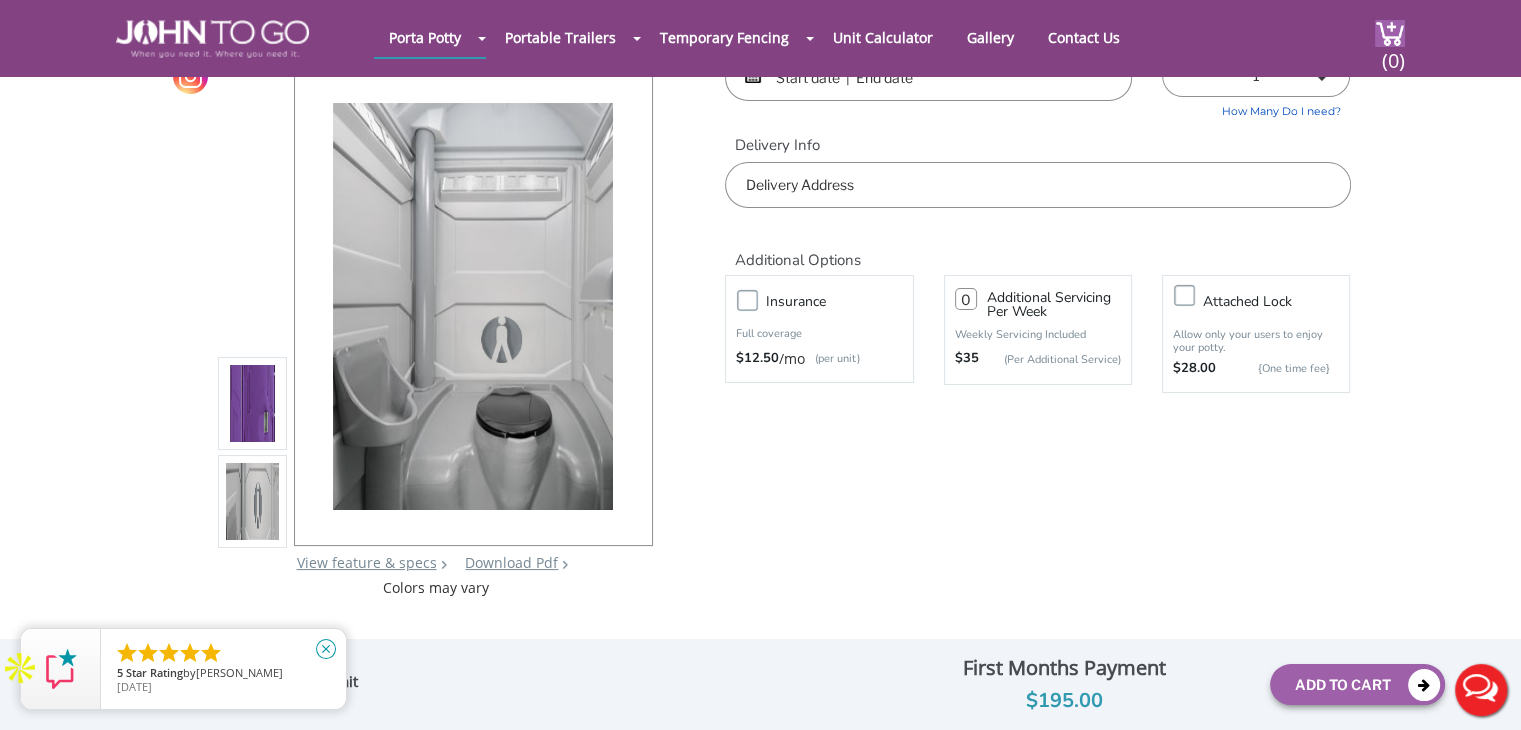 click on "close" at bounding box center [326, 649] 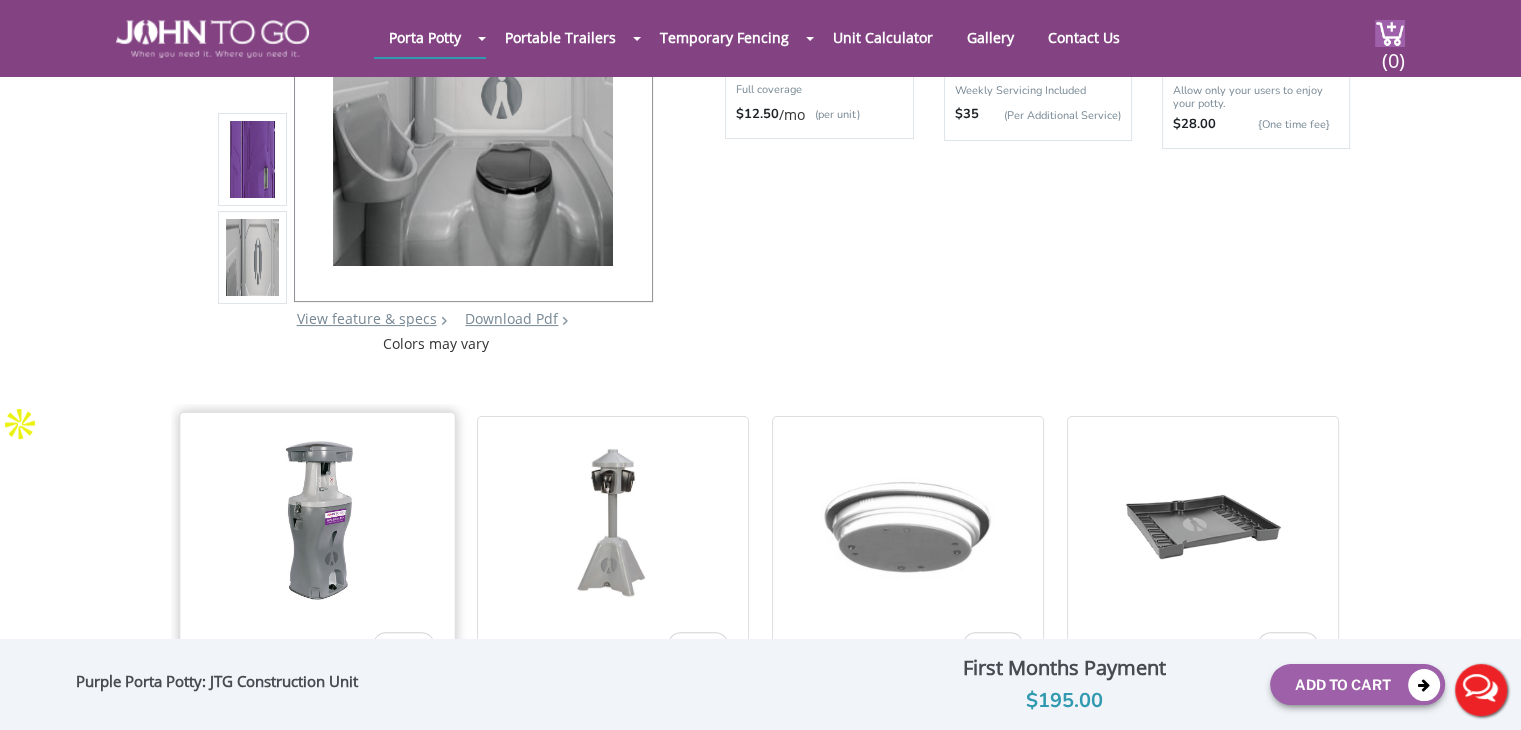 scroll, scrollTop: 492, scrollLeft: 0, axis: vertical 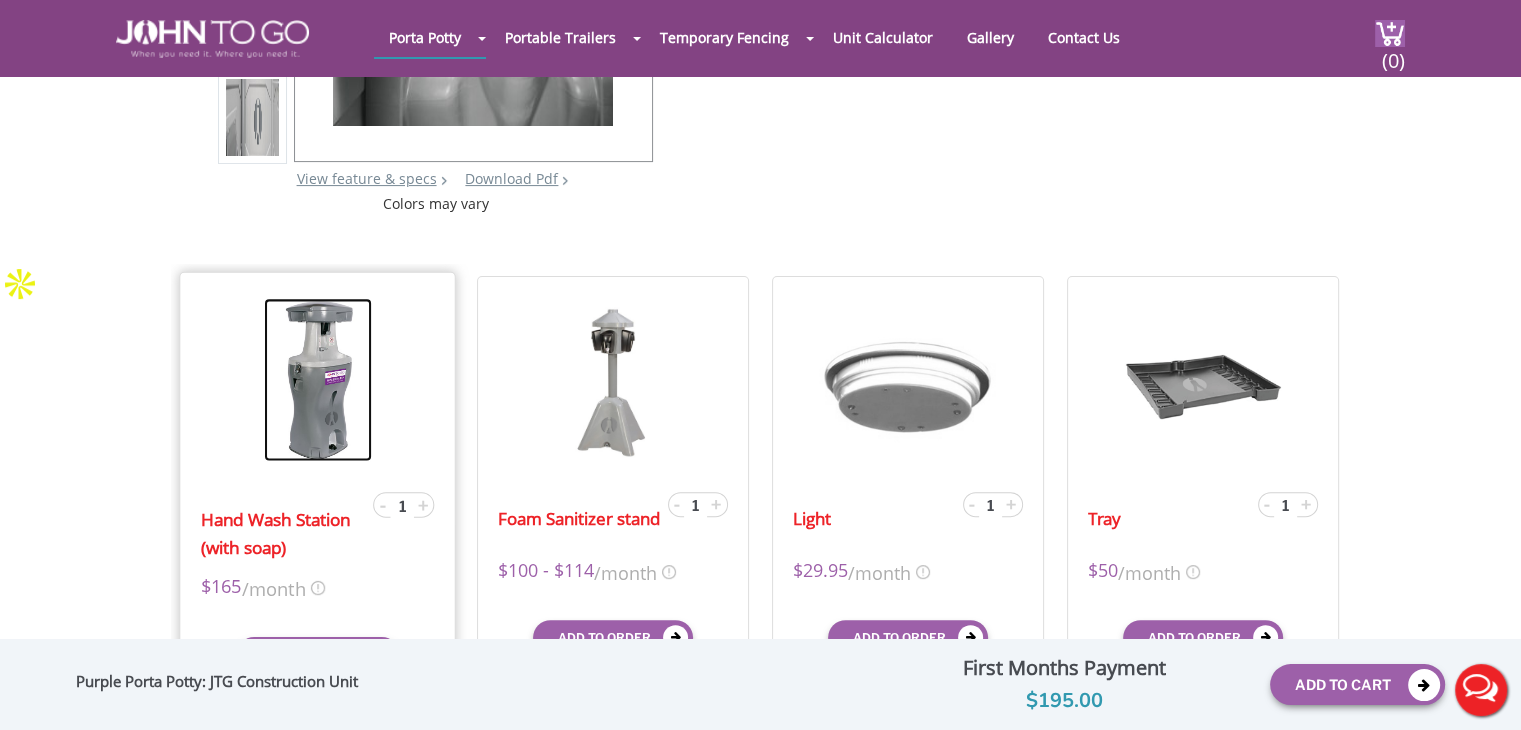 click at bounding box center (318, 379) 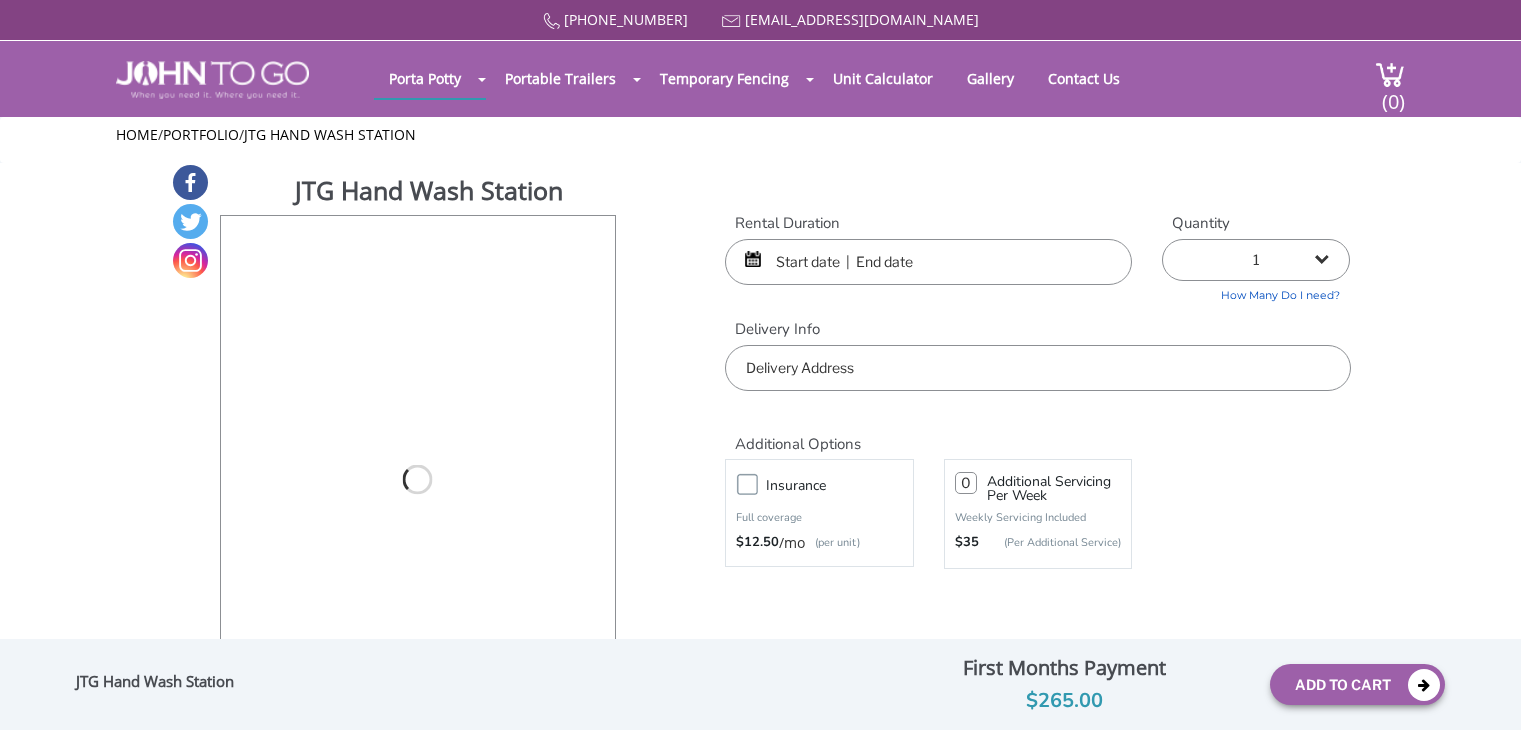scroll, scrollTop: 0, scrollLeft: 0, axis: both 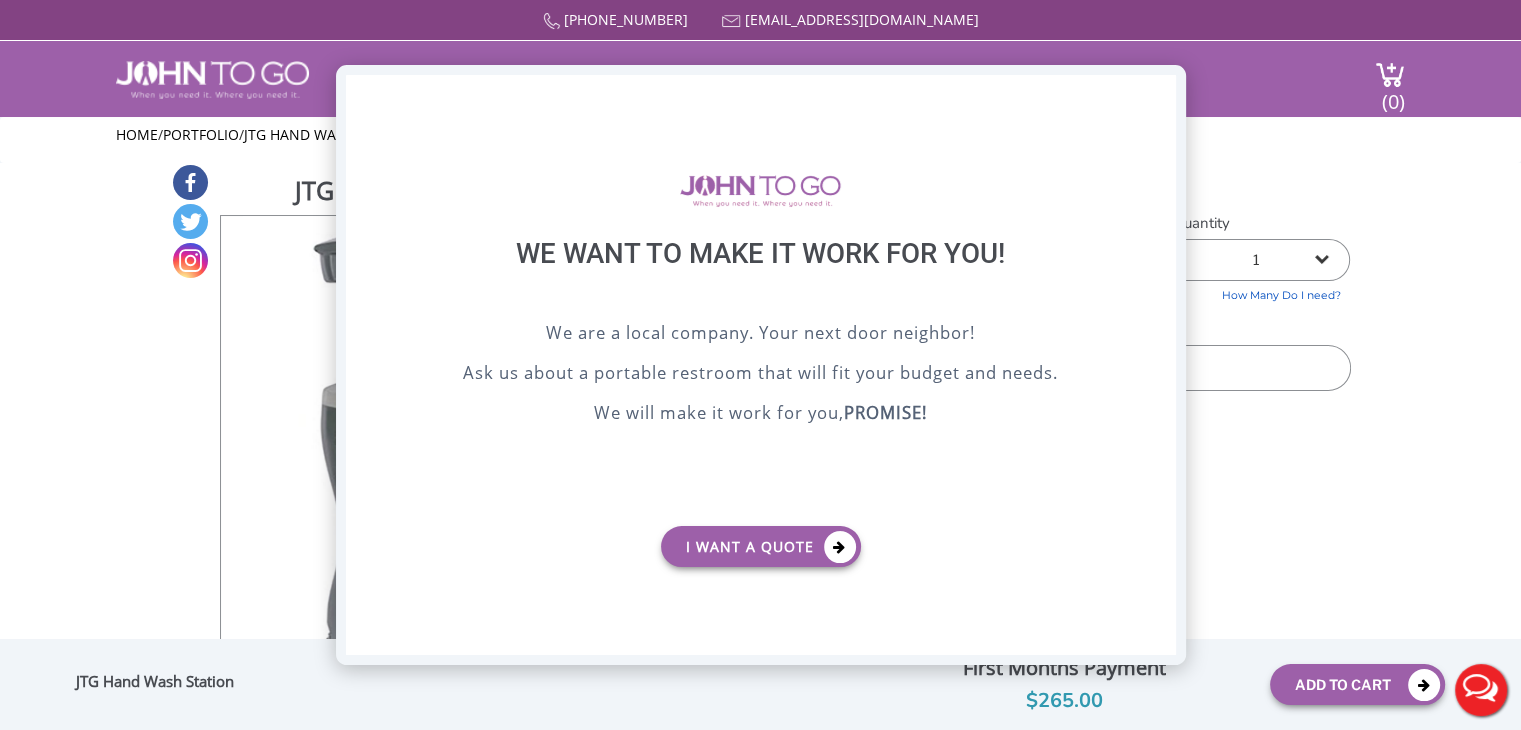 click on "X" at bounding box center (1159, 92) 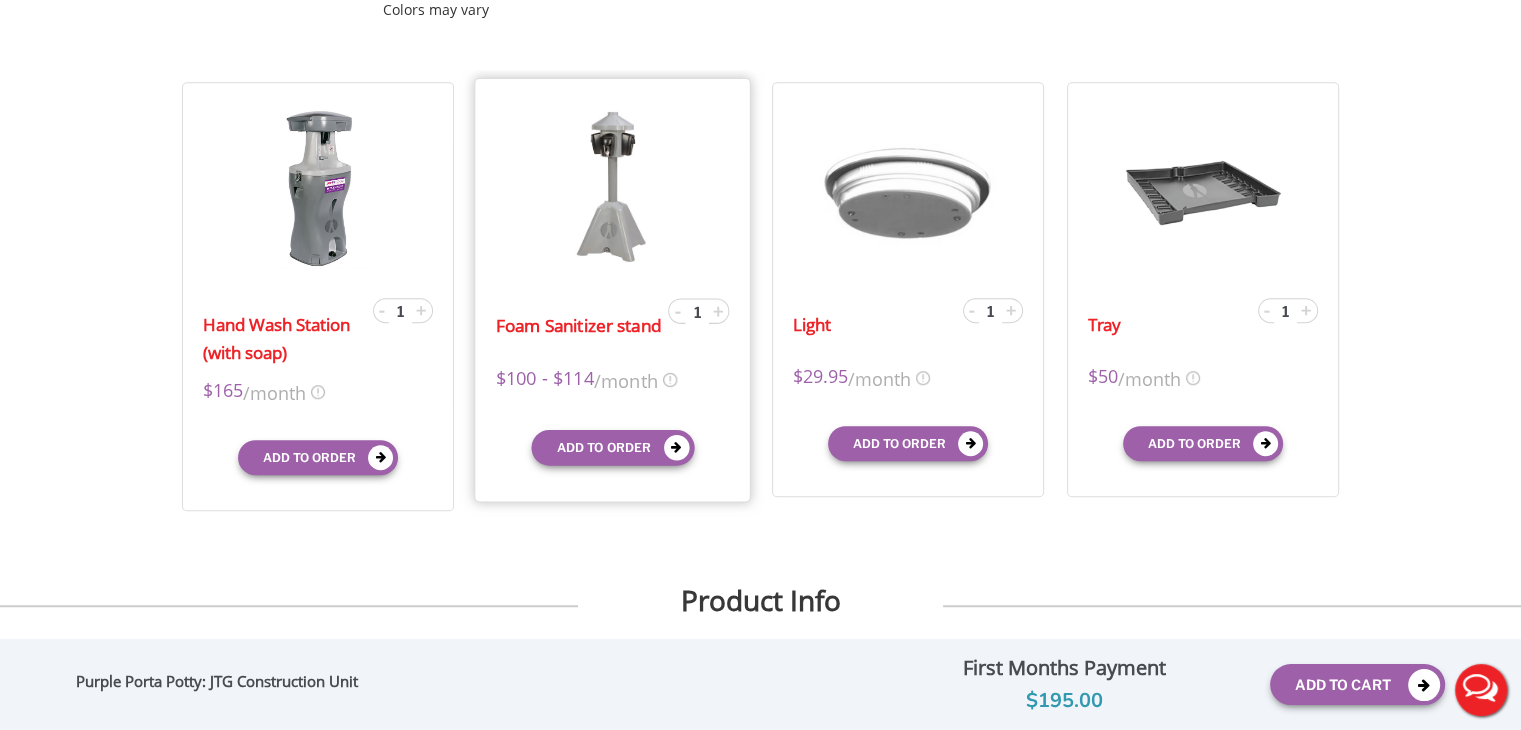 scroll, scrollTop: 1376, scrollLeft: 0, axis: vertical 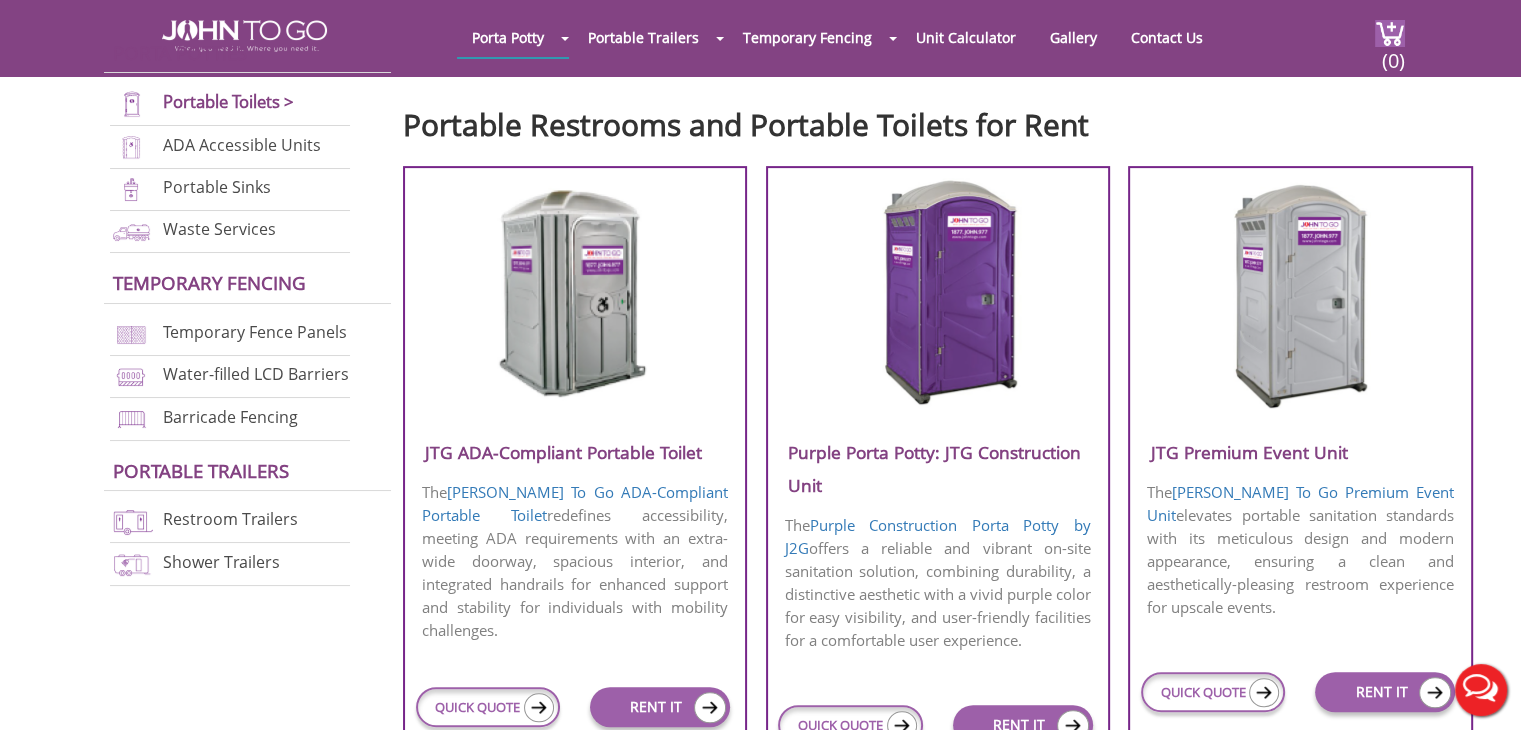click at bounding box center (1300, 293) 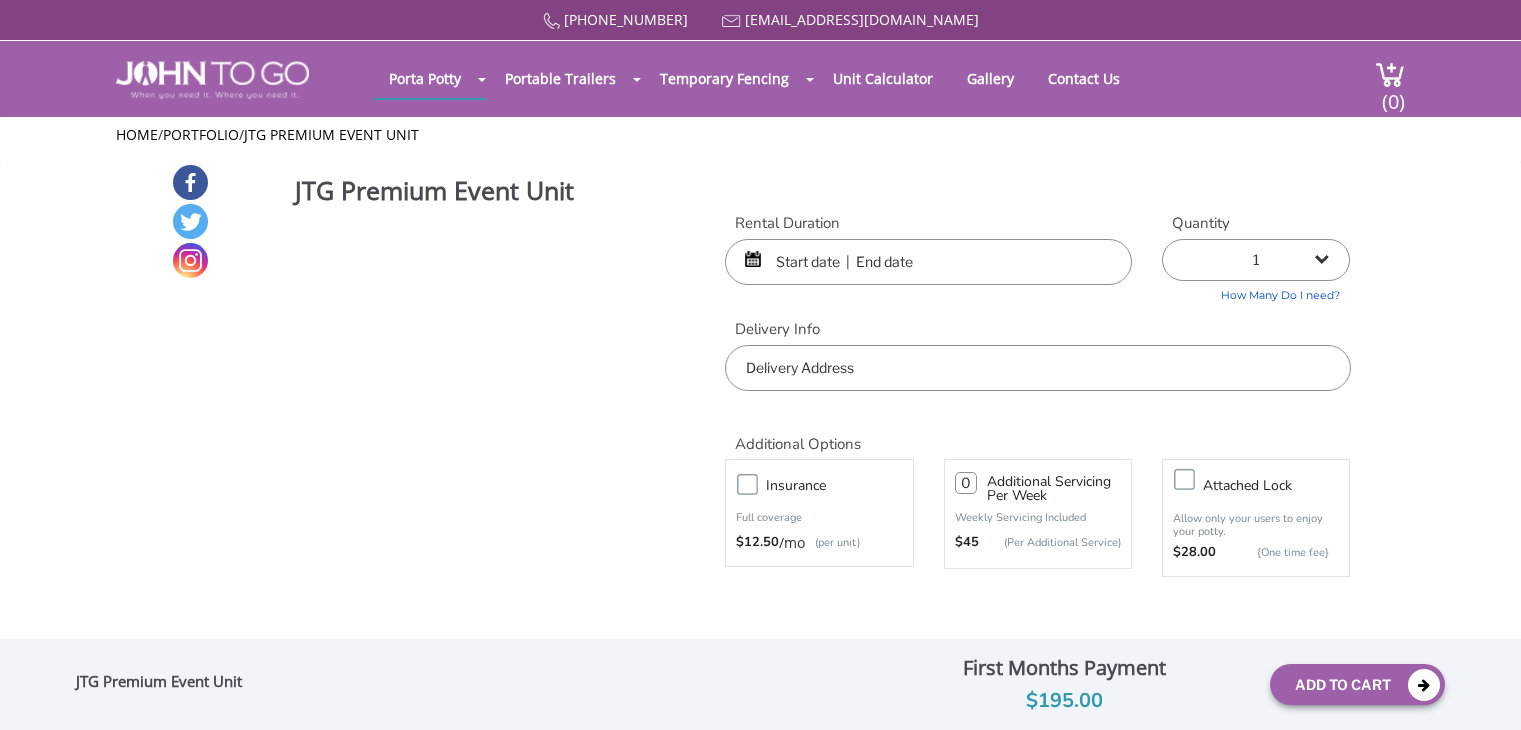 scroll, scrollTop: 0, scrollLeft: 0, axis: both 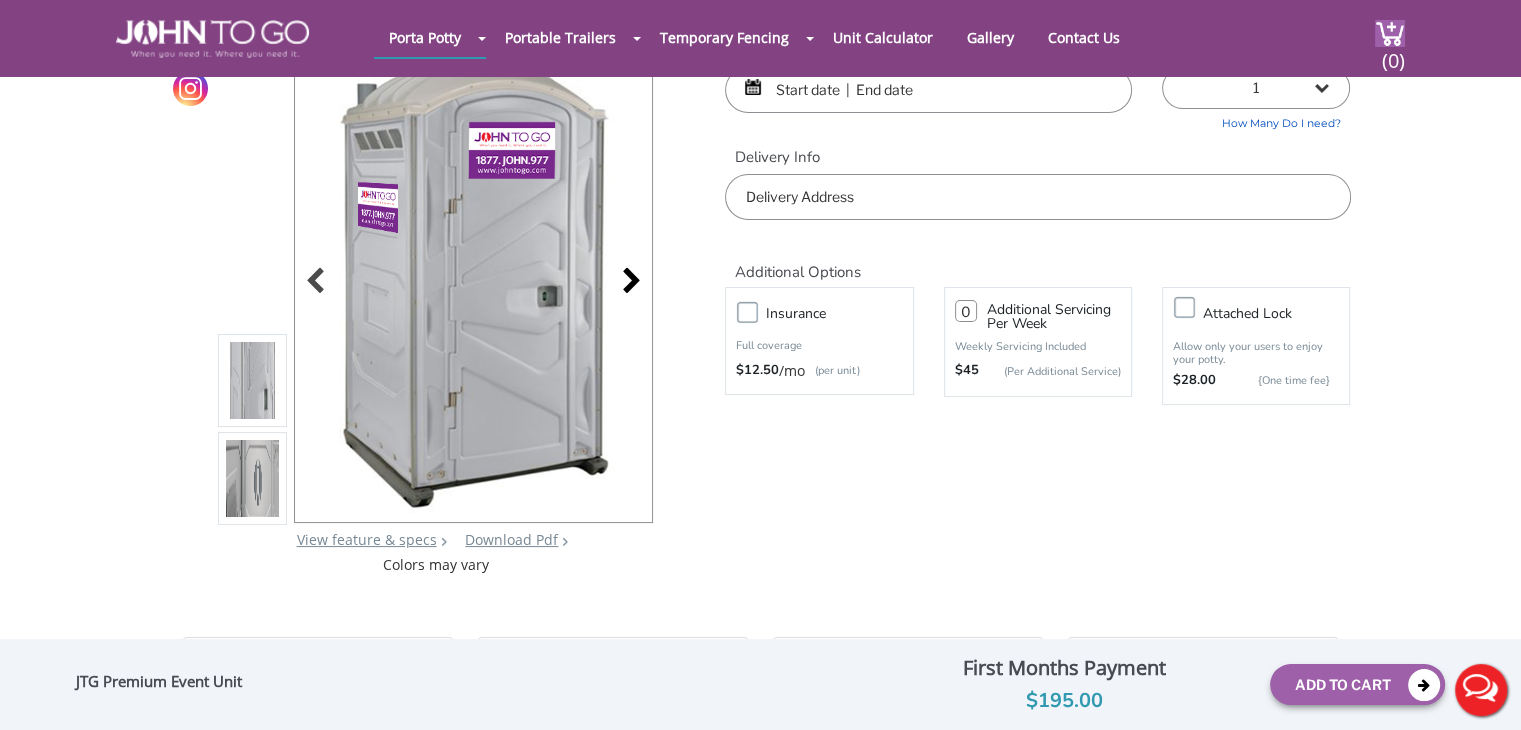 click at bounding box center (626, 283) 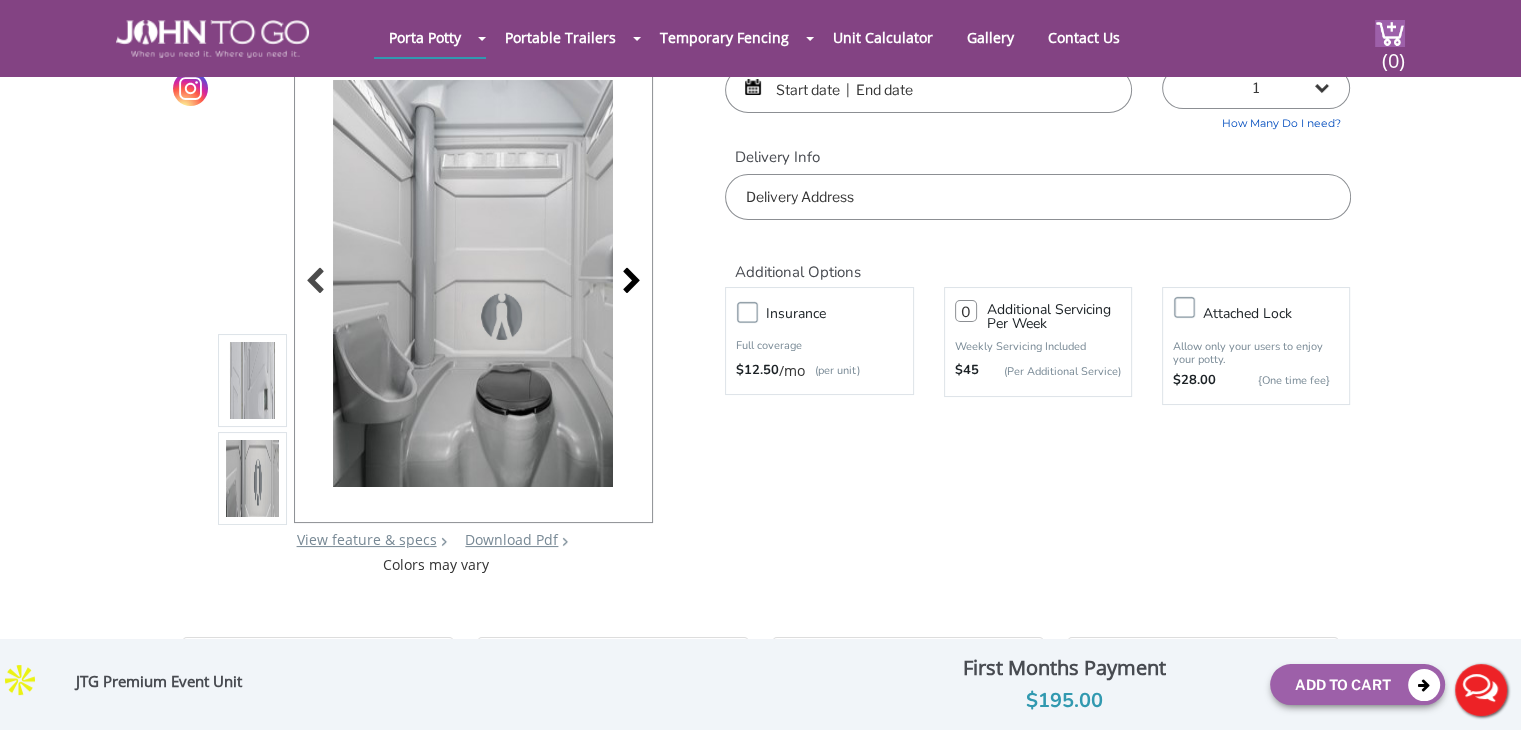 scroll, scrollTop: 0, scrollLeft: 0, axis: both 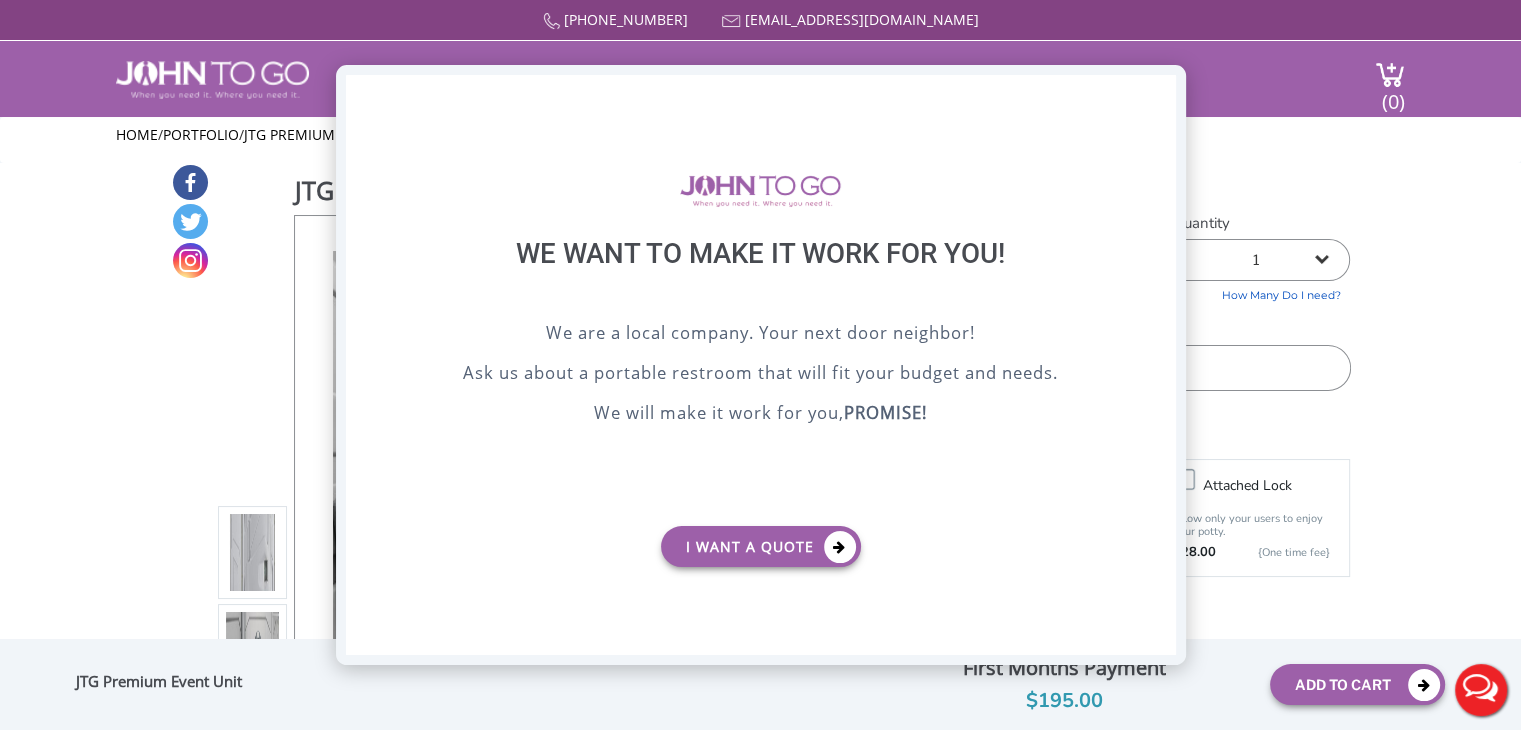 click on "X" at bounding box center [1159, 92] 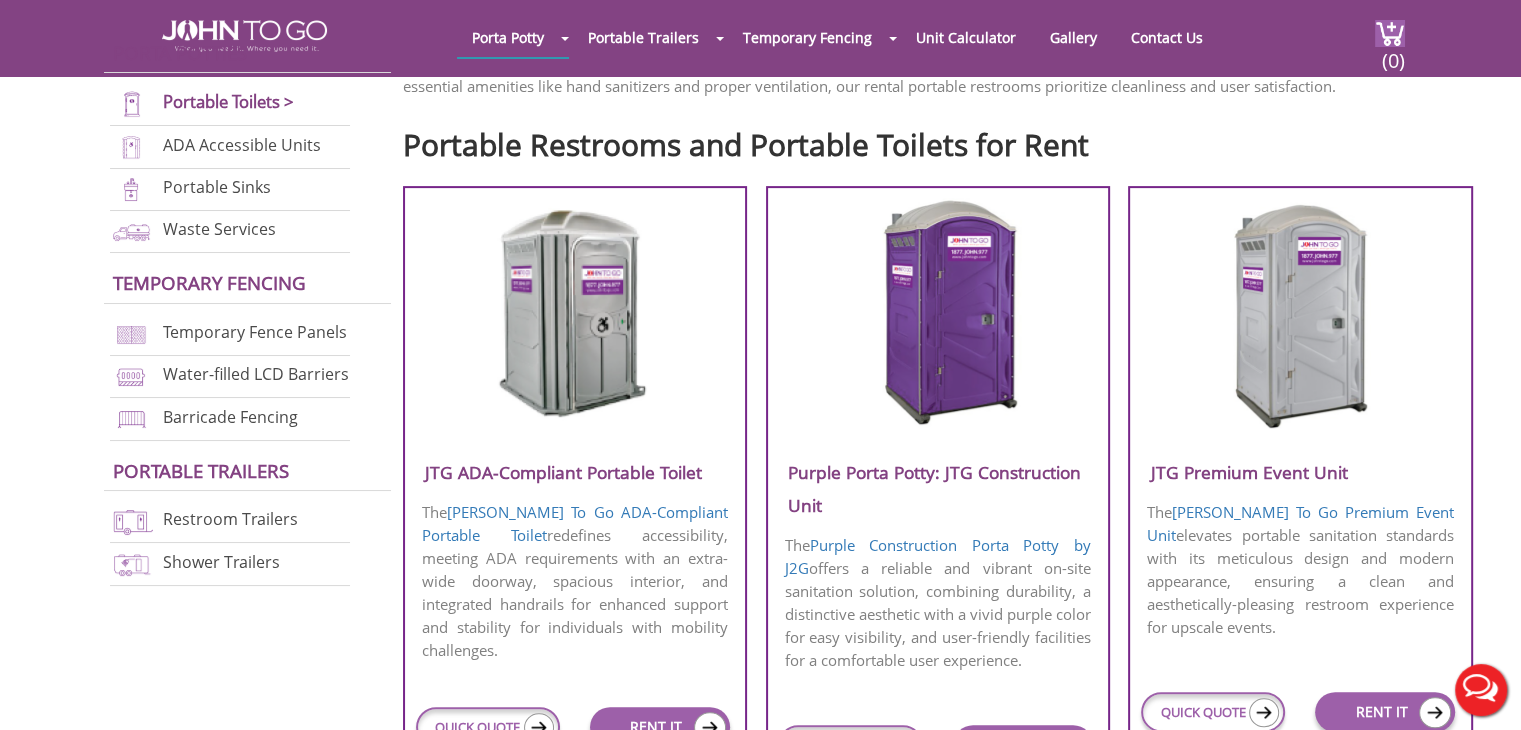 scroll, scrollTop: 666, scrollLeft: 0, axis: vertical 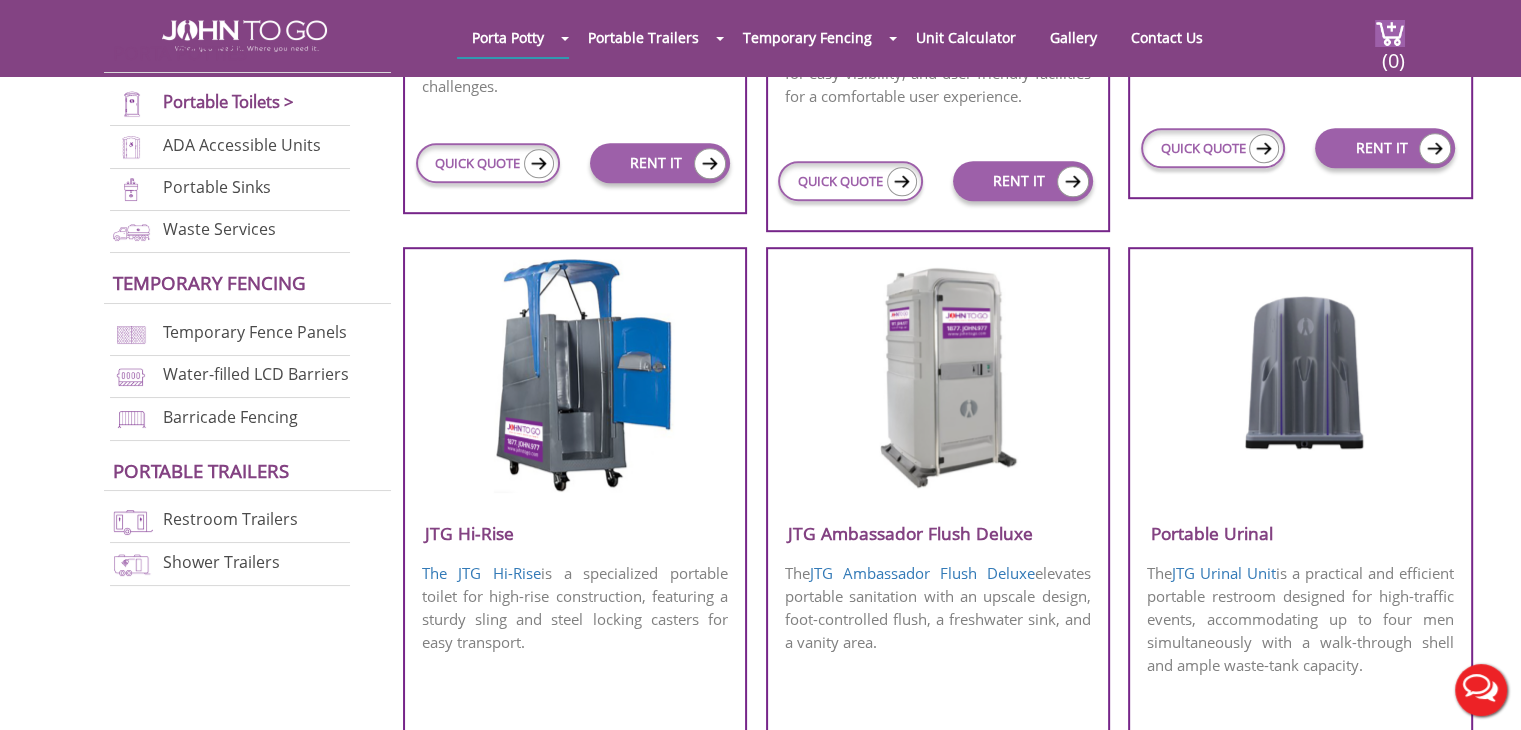 click at bounding box center (575, 376) 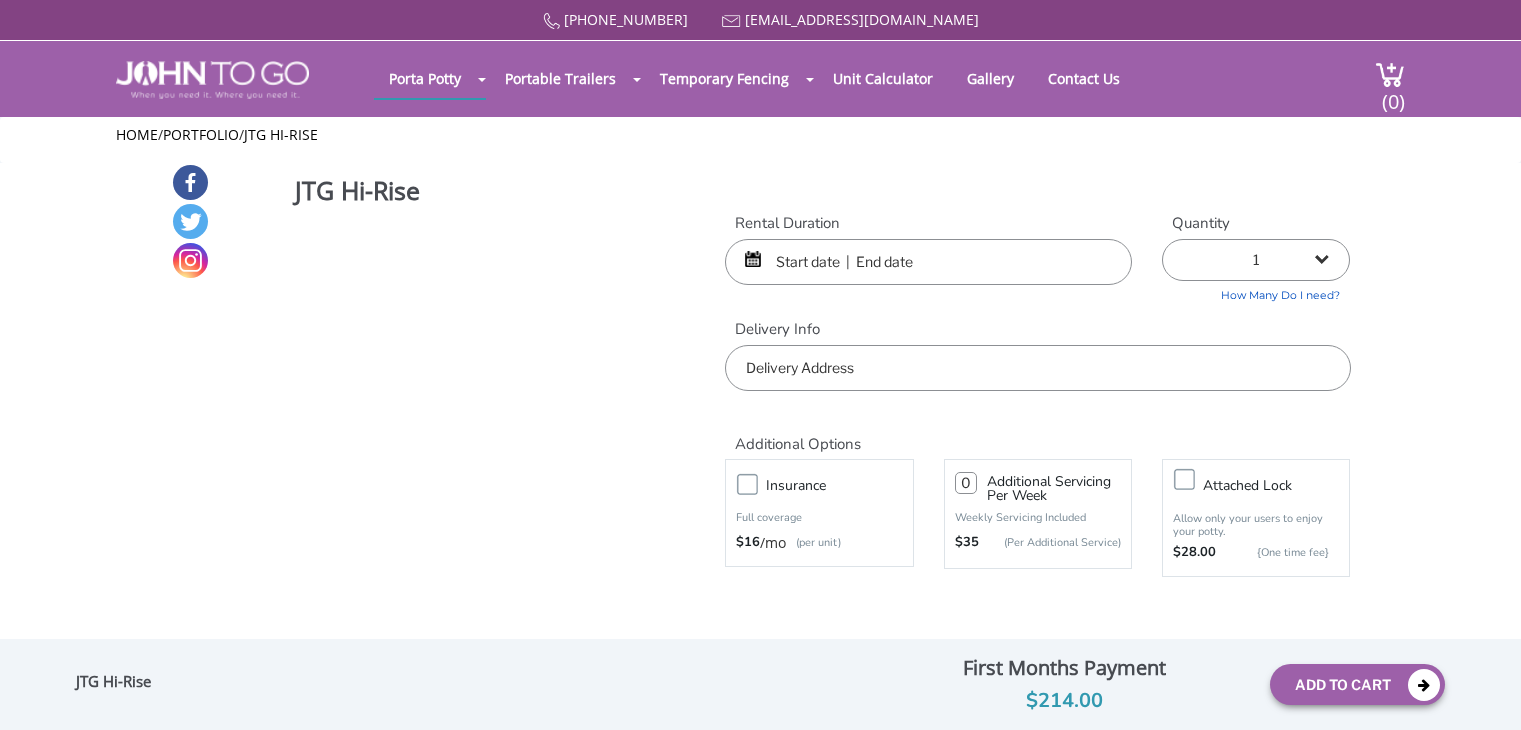 scroll, scrollTop: 0, scrollLeft: 0, axis: both 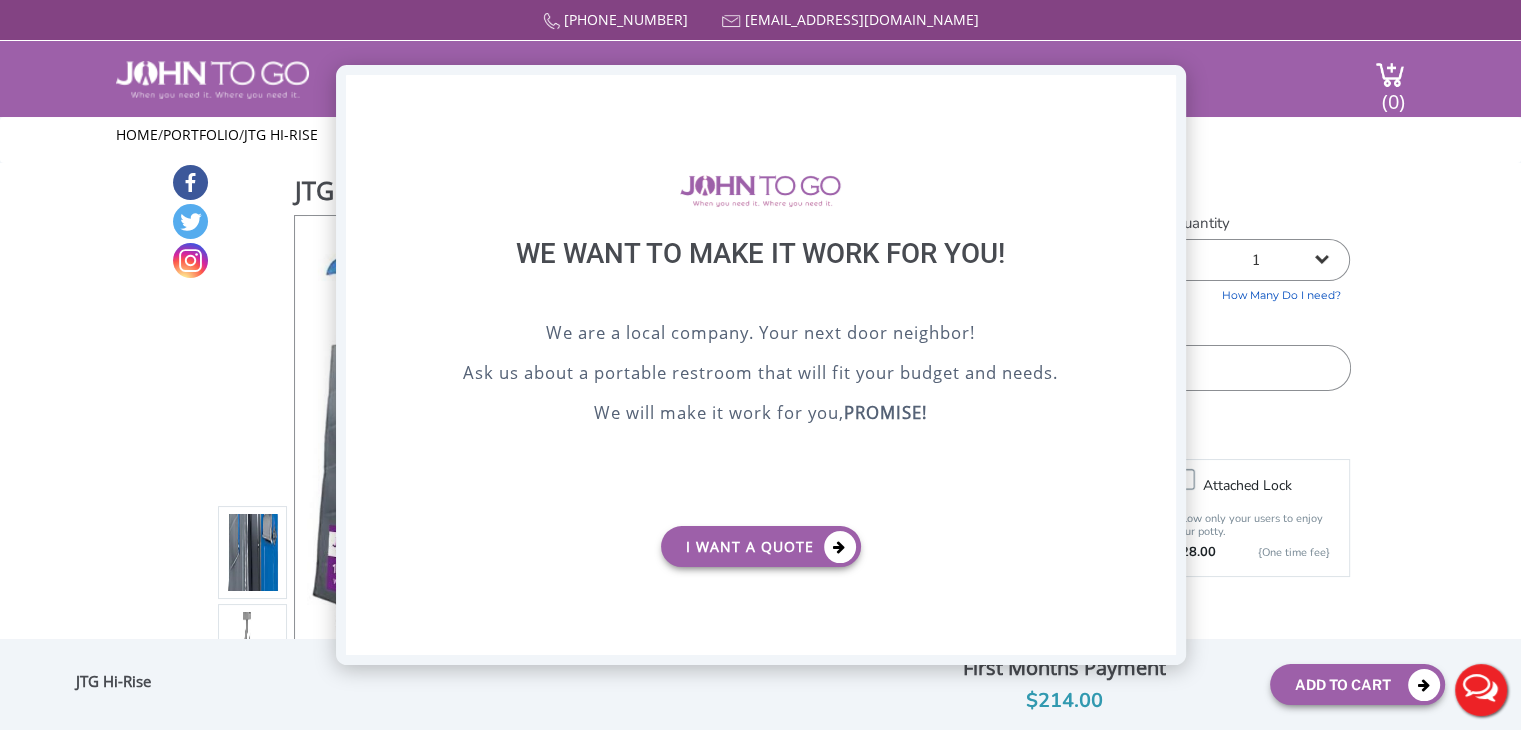 click on "X" at bounding box center (1159, 92) 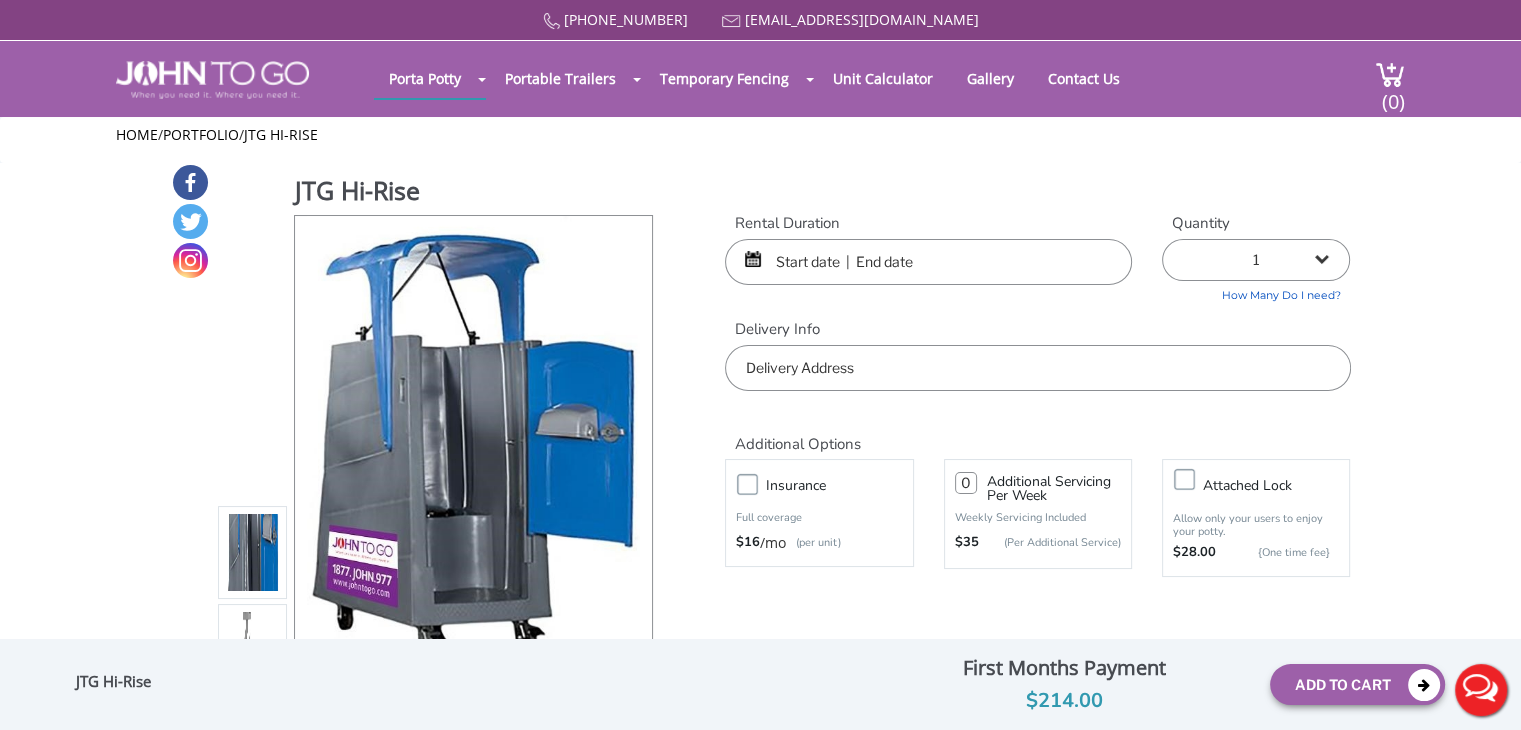 click at bounding box center [253, 652] 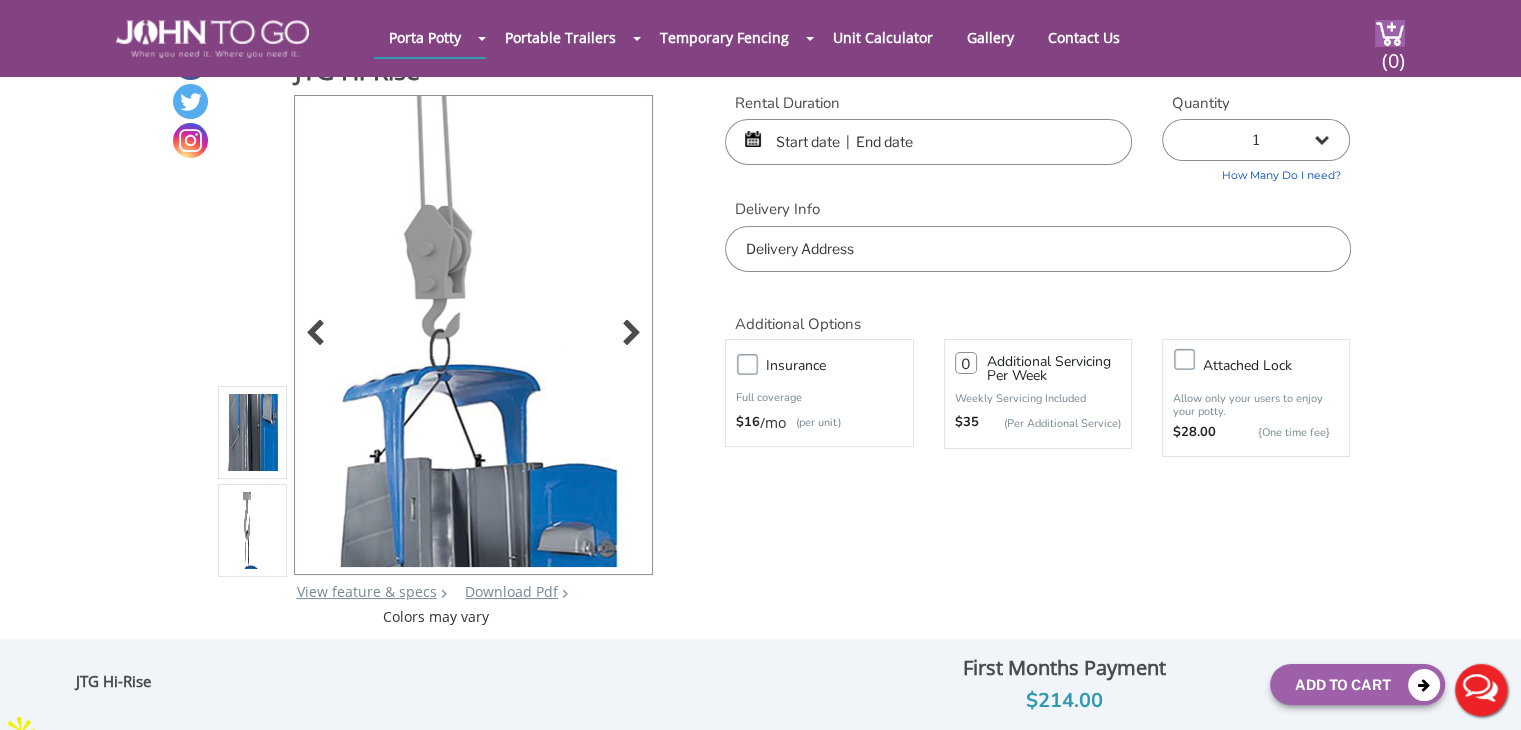 scroll, scrollTop: 44, scrollLeft: 0, axis: vertical 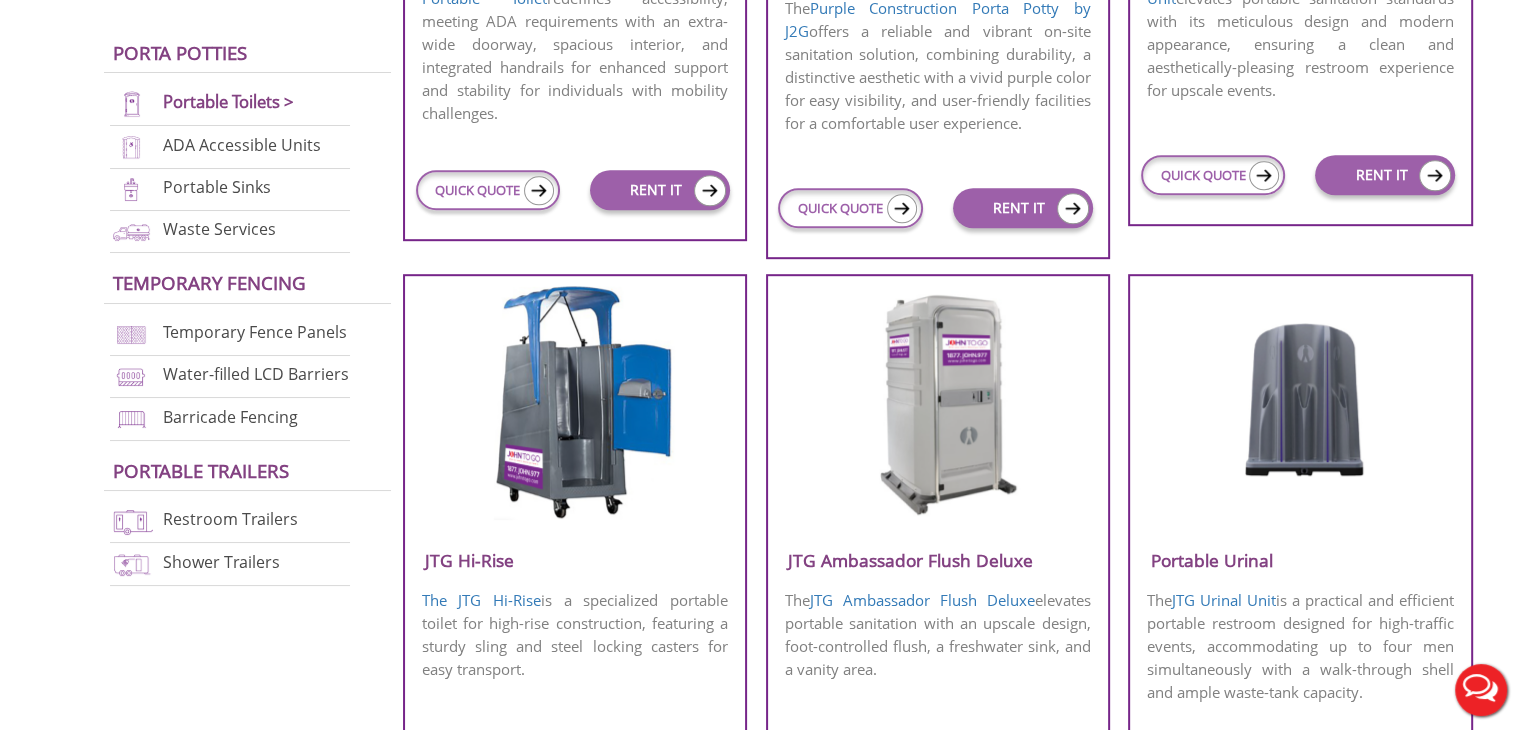 click at bounding box center [937, 401] 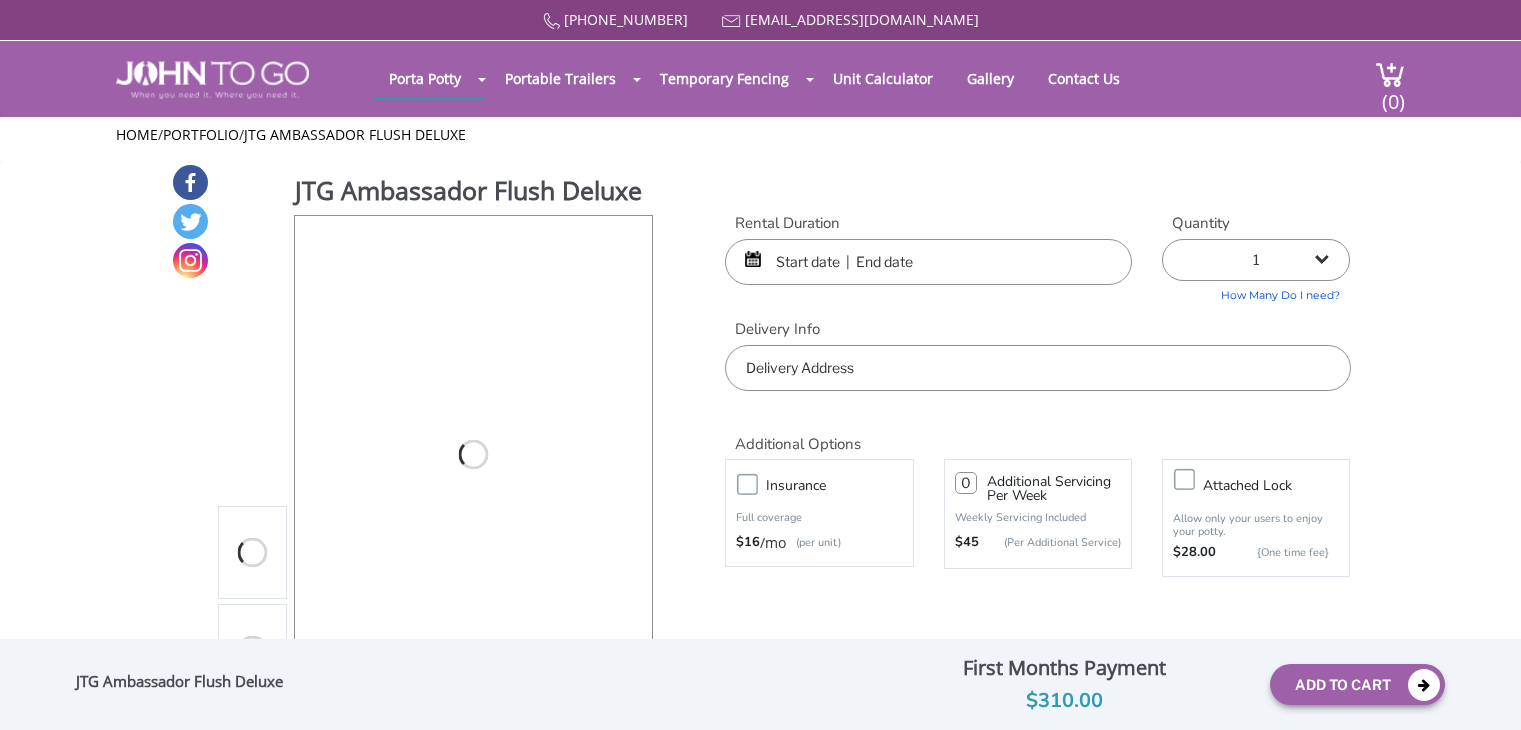 scroll, scrollTop: 0, scrollLeft: 0, axis: both 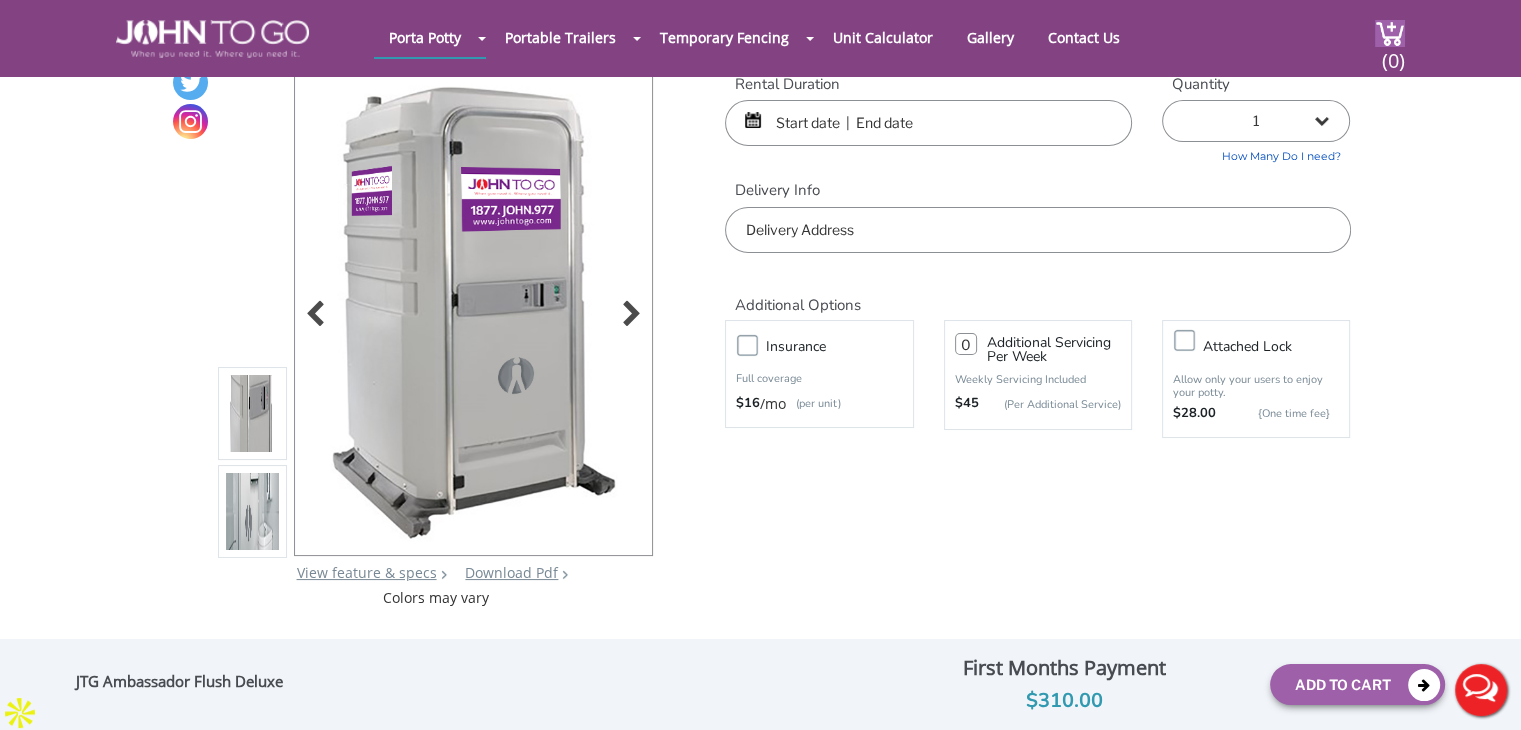 click at bounding box center [473, 312] 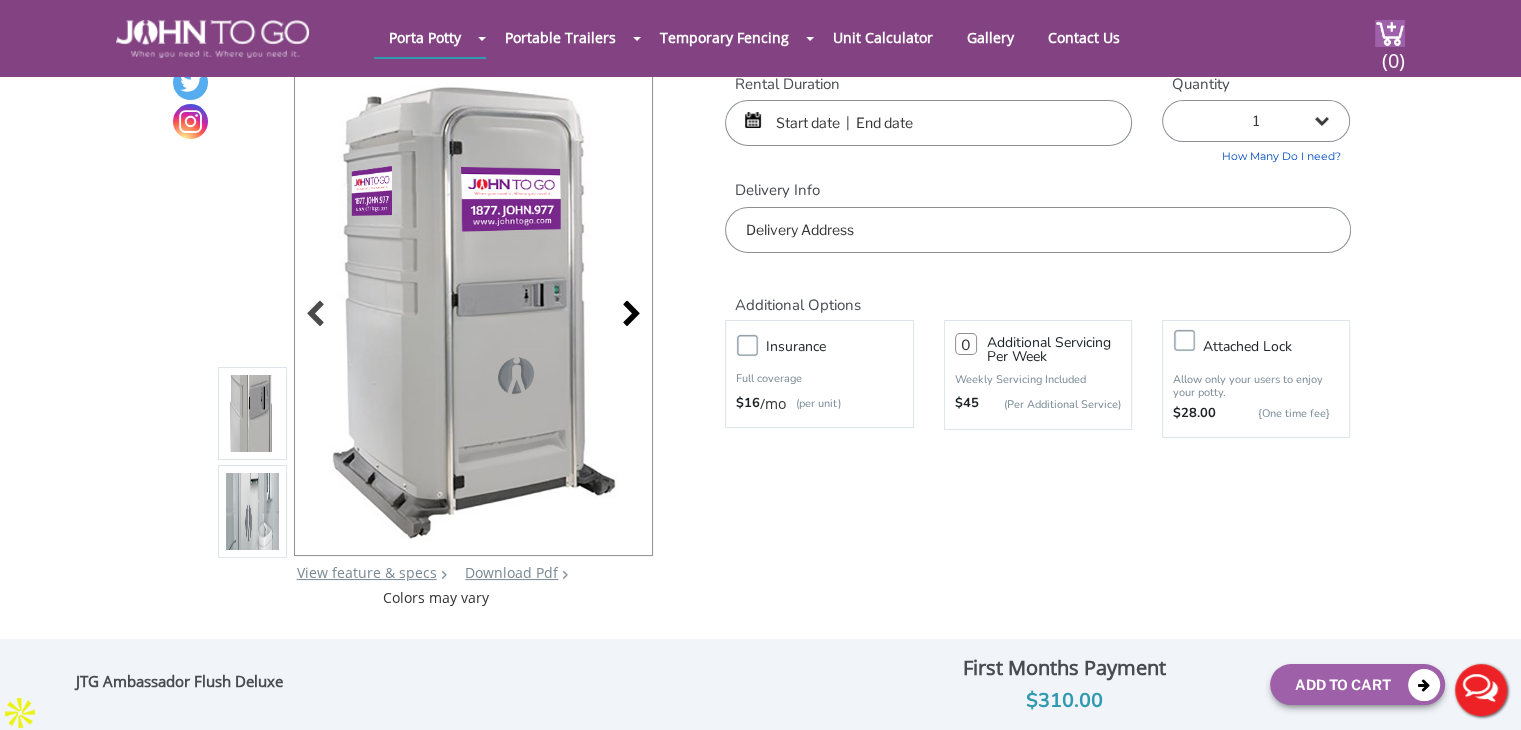 click at bounding box center [626, 316] 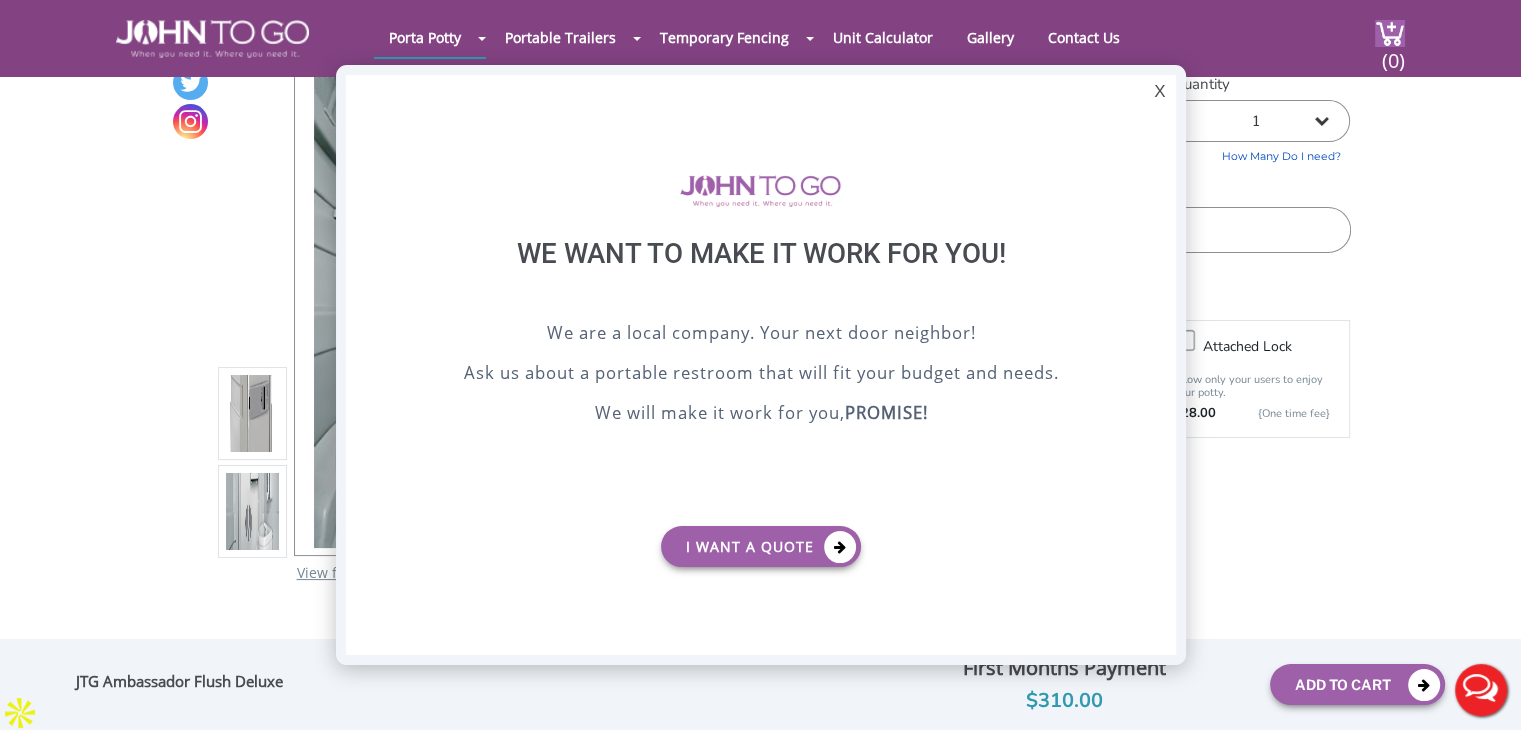scroll, scrollTop: 0, scrollLeft: 0, axis: both 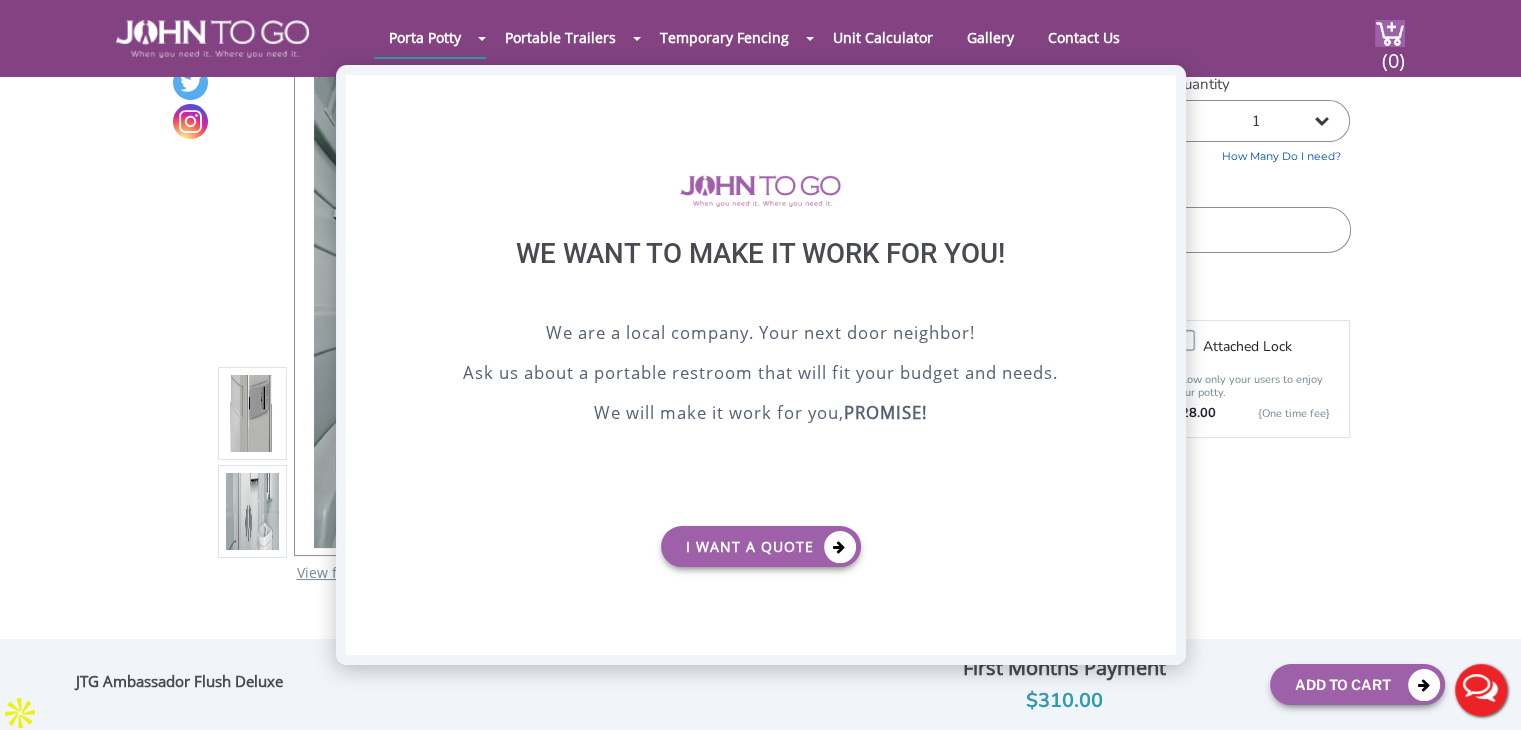 click on "X" at bounding box center [1159, 92] 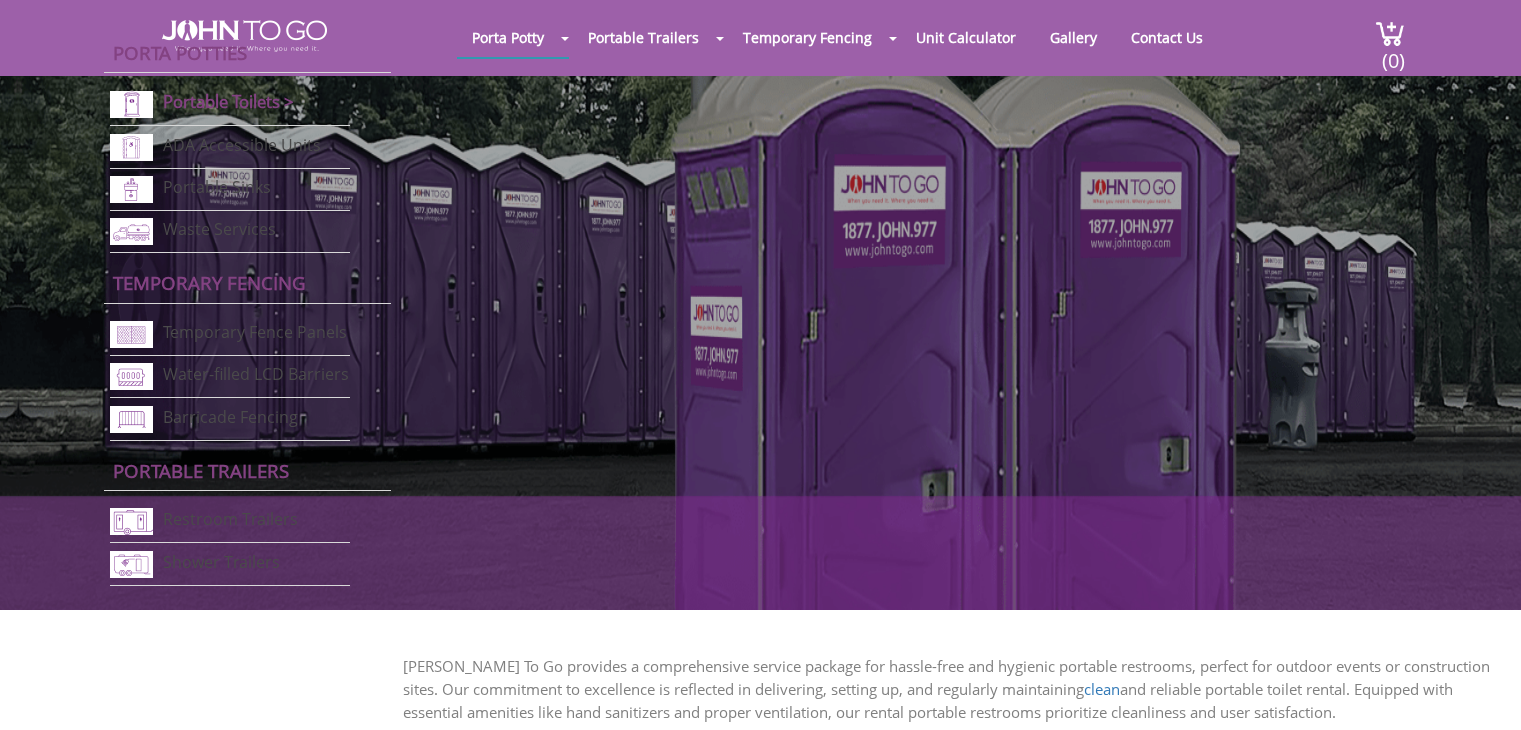 scroll, scrollTop: 1163, scrollLeft: 0, axis: vertical 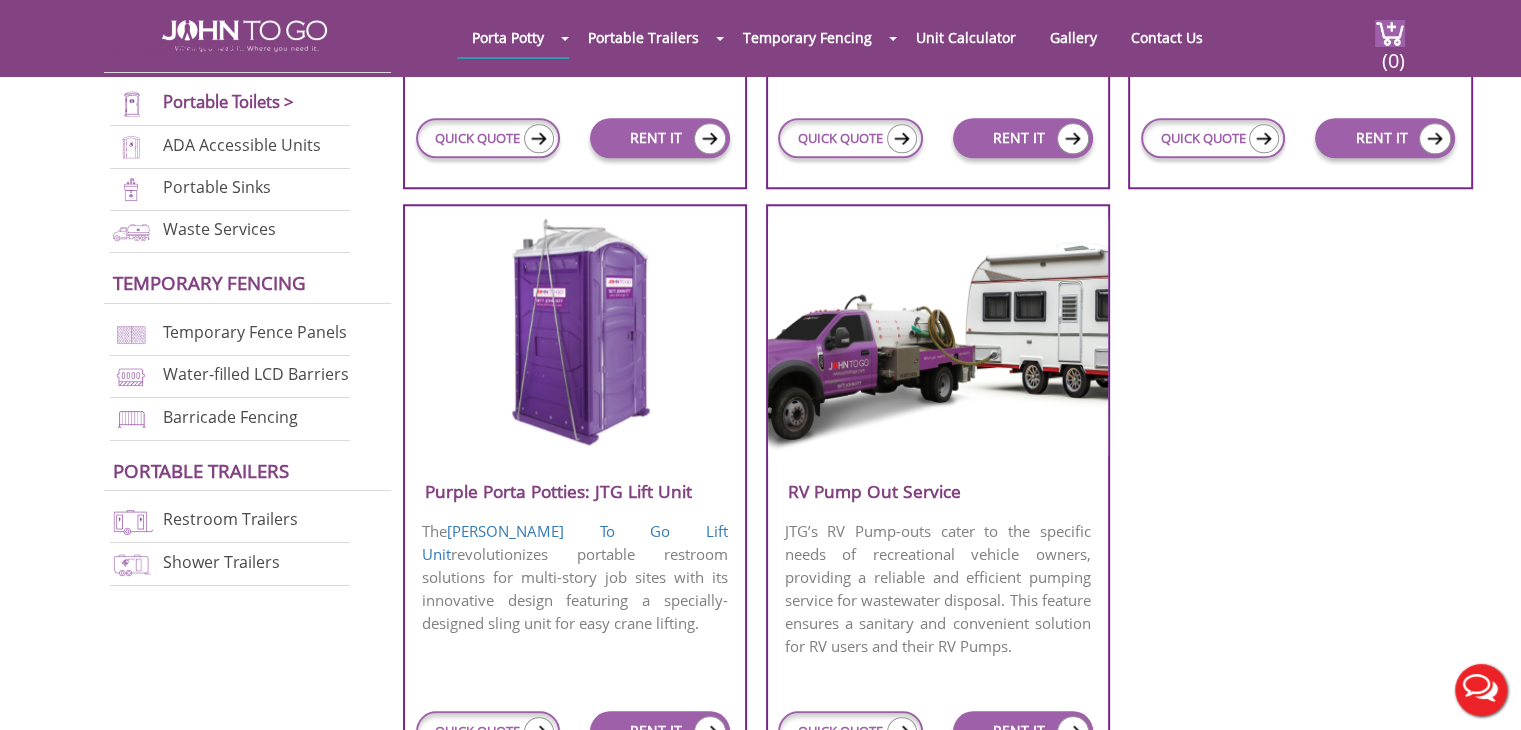 click at bounding box center [574, 334] 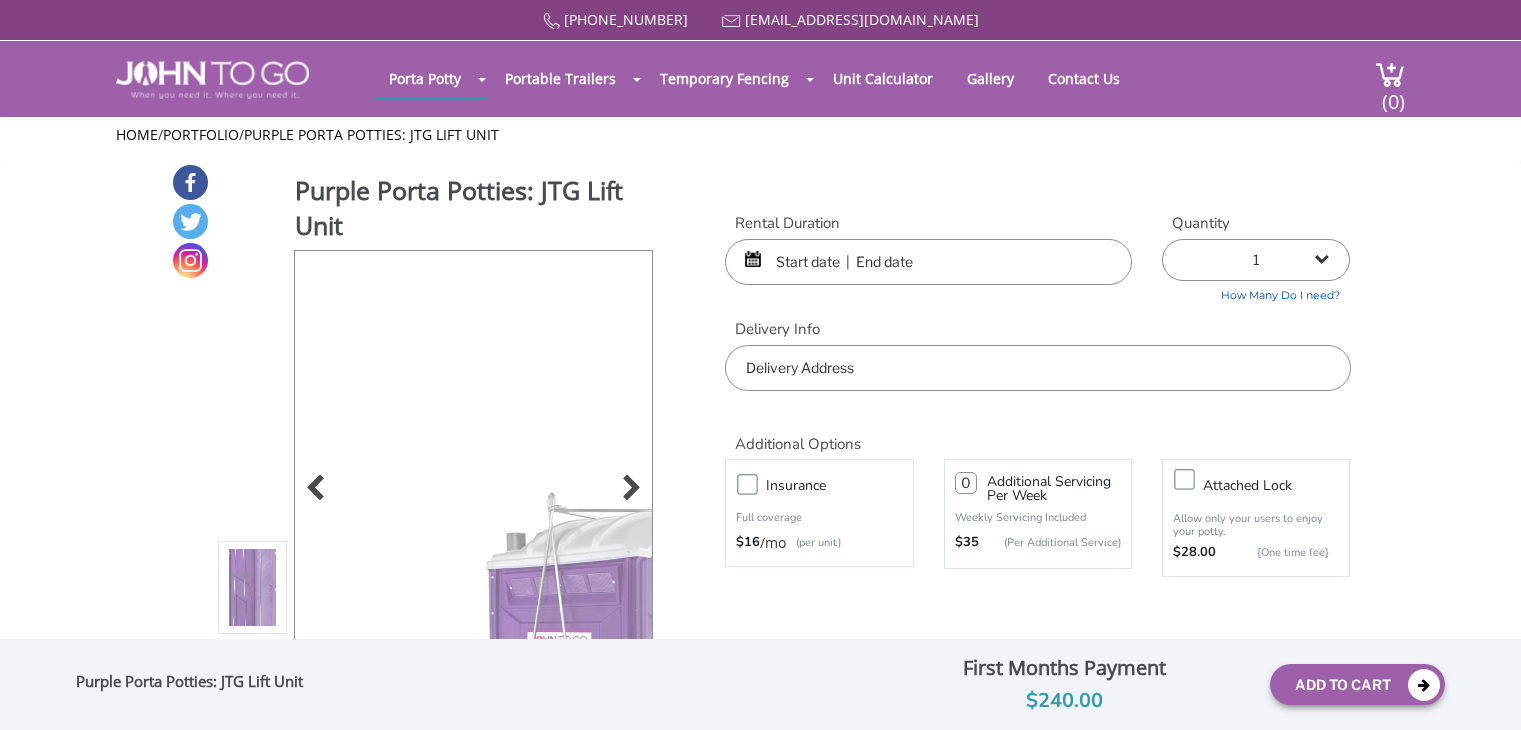 scroll, scrollTop: 0, scrollLeft: 0, axis: both 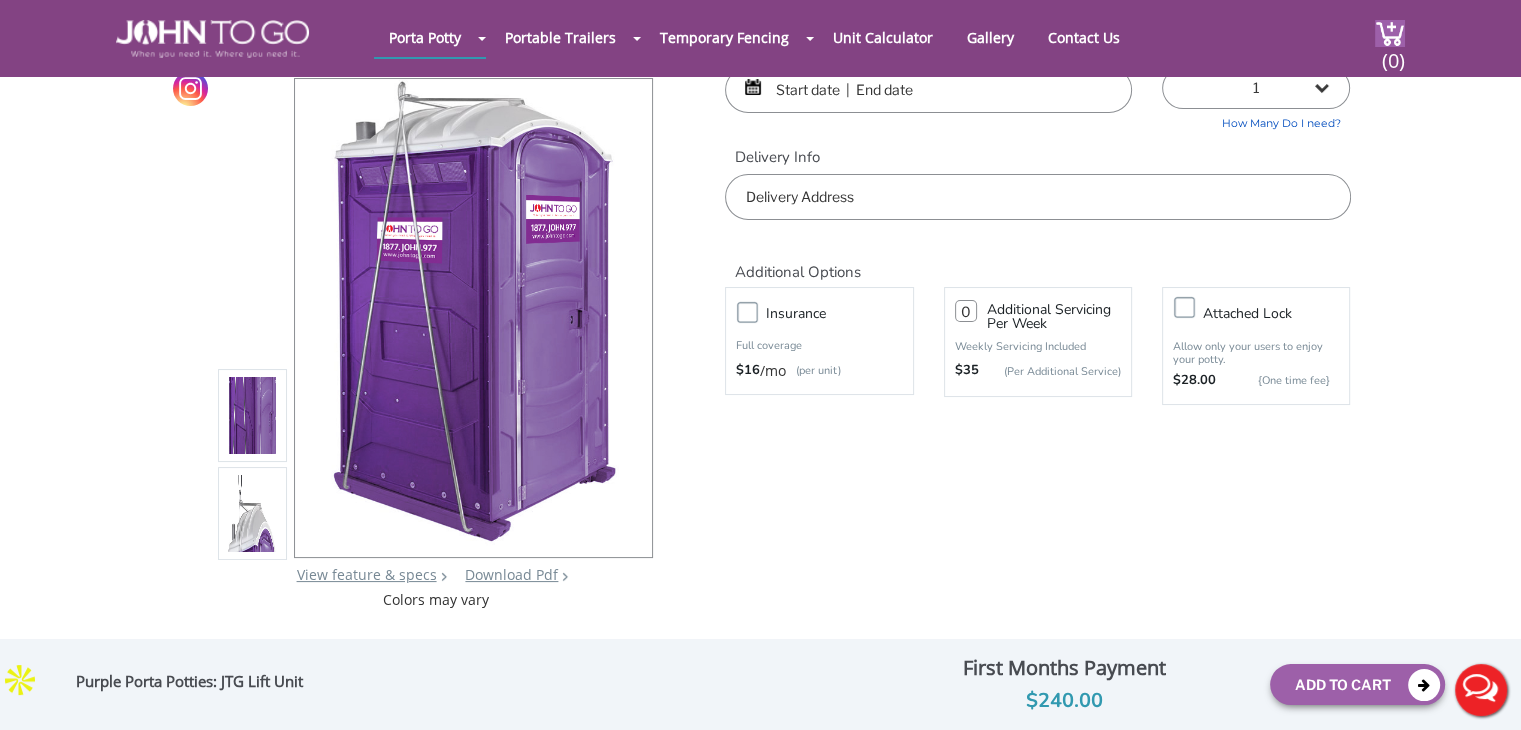 click at bounding box center (253, 515) 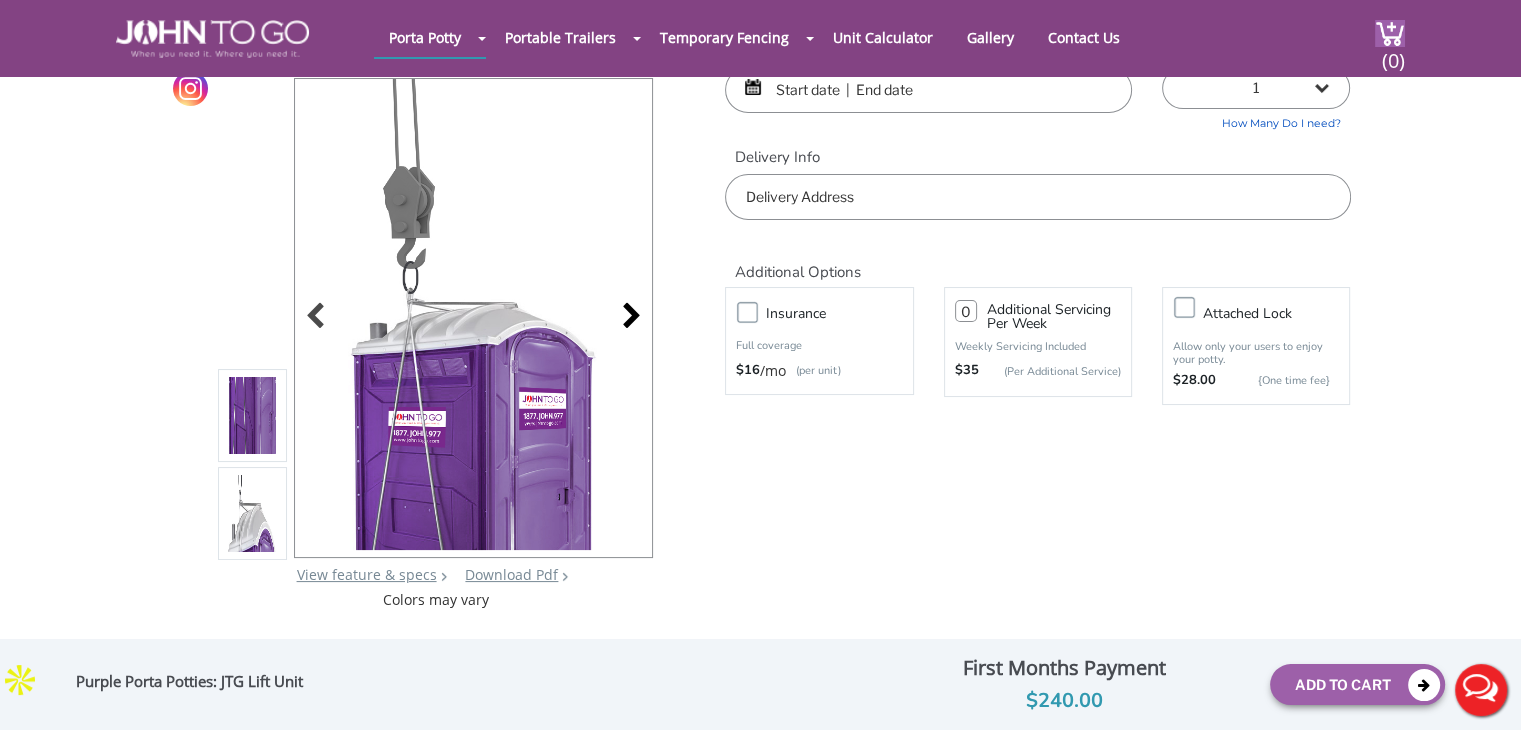 click at bounding box center [626, 318] 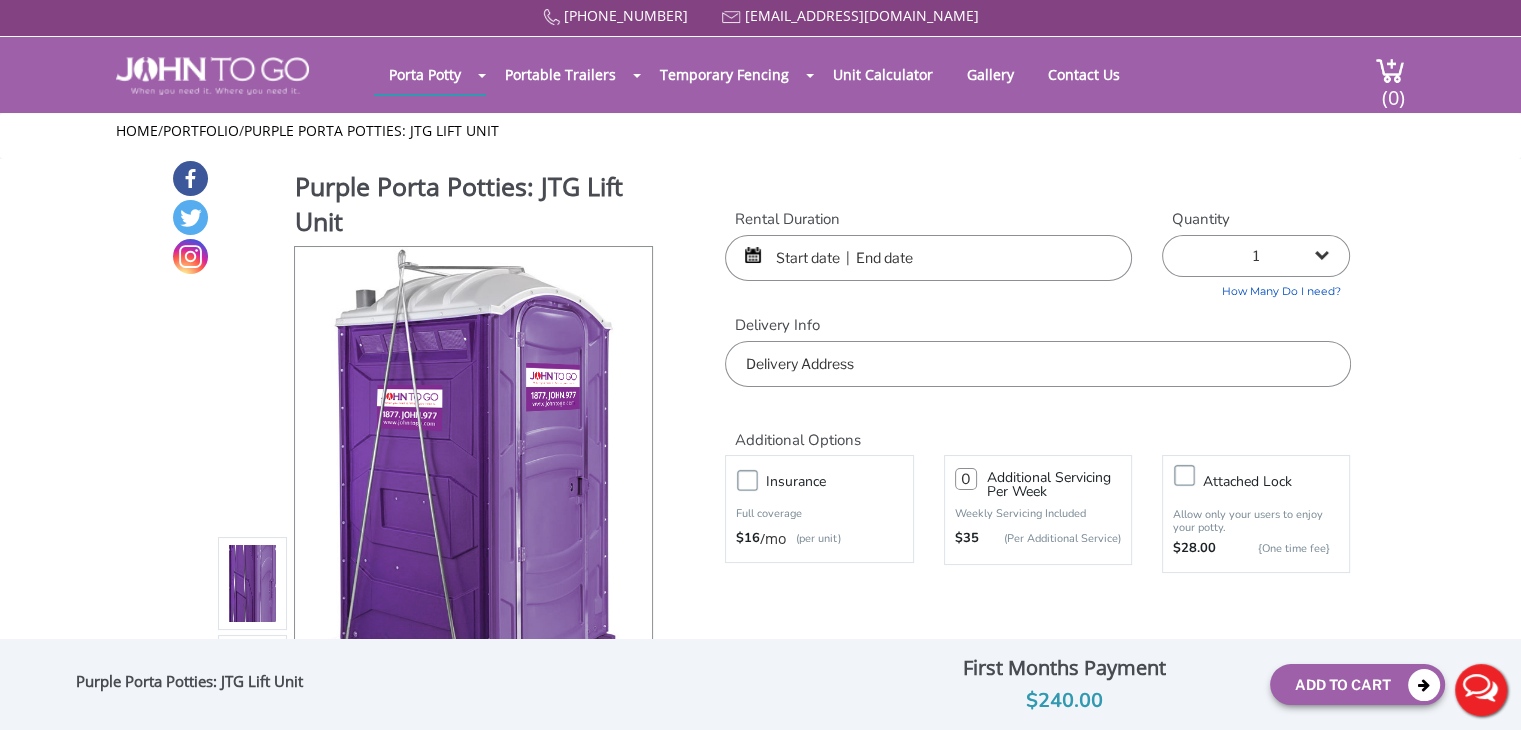 scroll, scrollTop: 32, scrollLeft: 0, axis: vertical 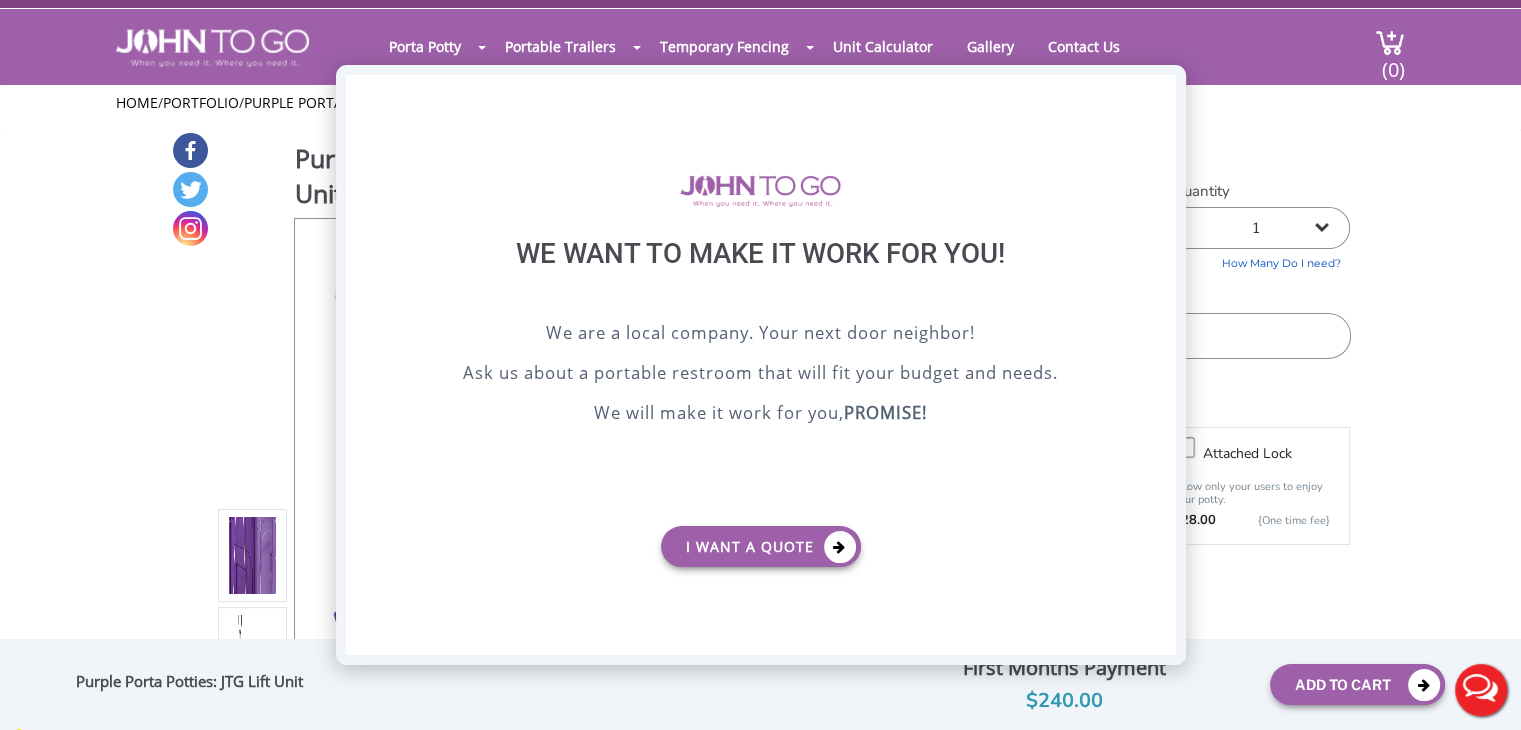 click on "X" at bounding box center [1159, 92] 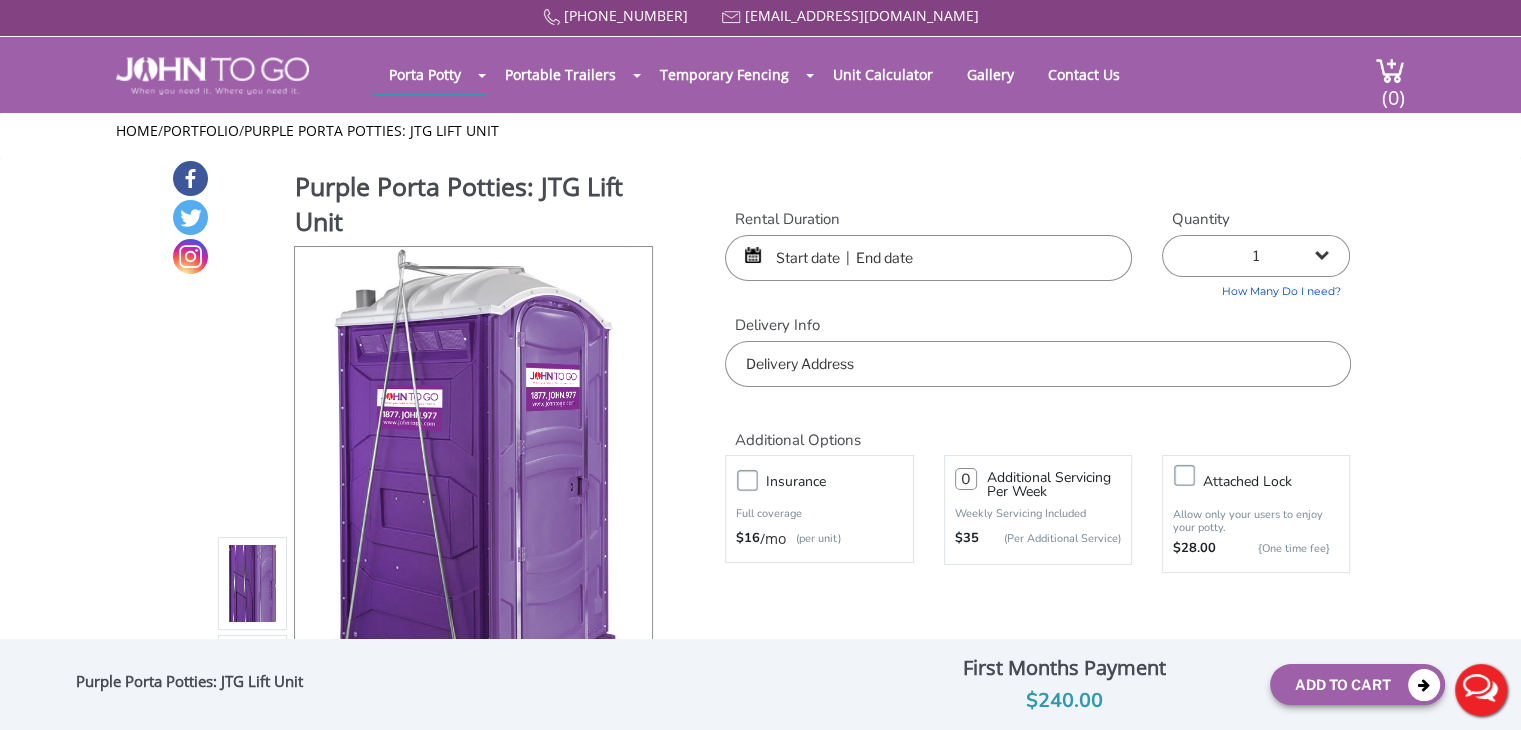 scroll, scrollTop: 6, scrollLeft: 0, axis: vertical 